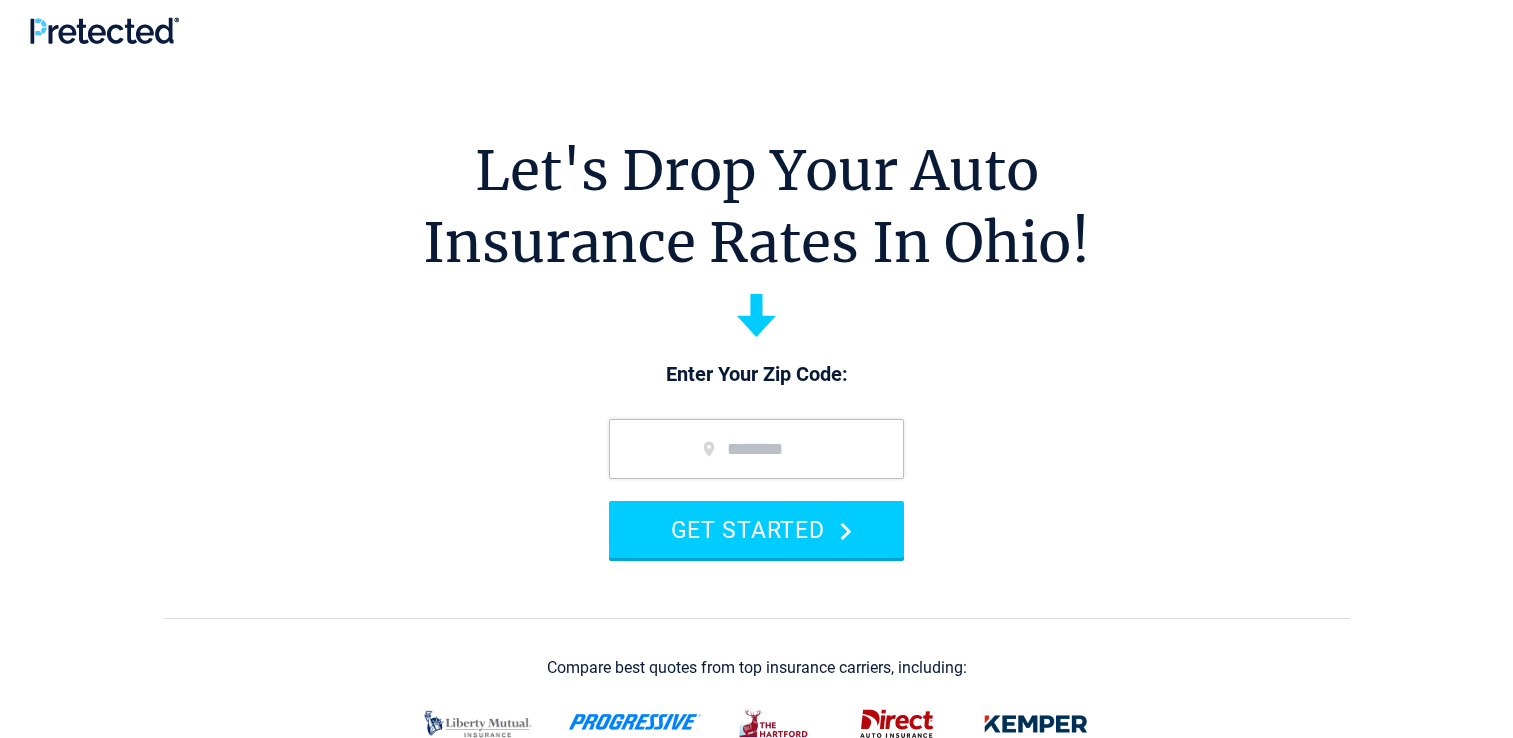 scroll, scrollTop: 0, scrollLeft: 0, axis: both 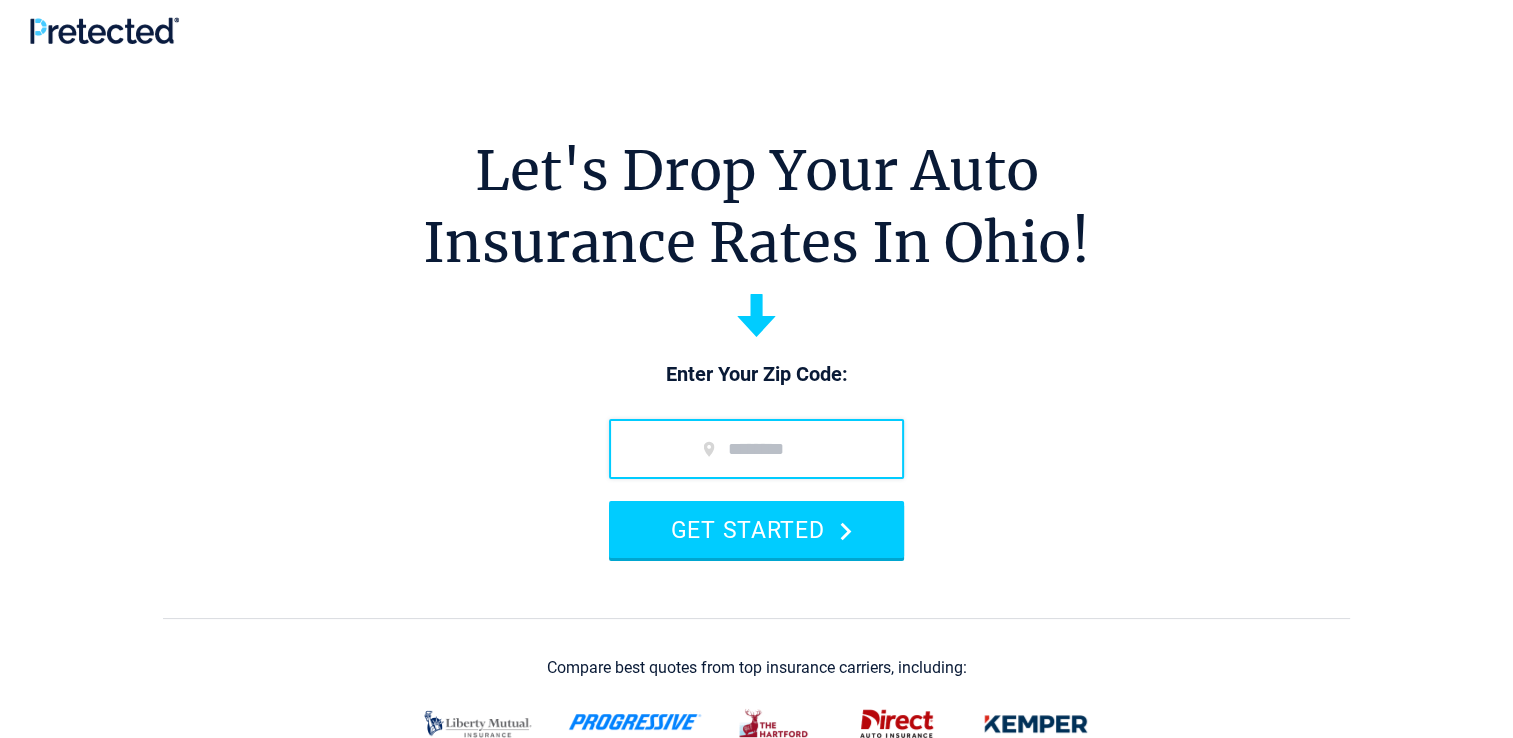 click at bounding box center [756, 449] 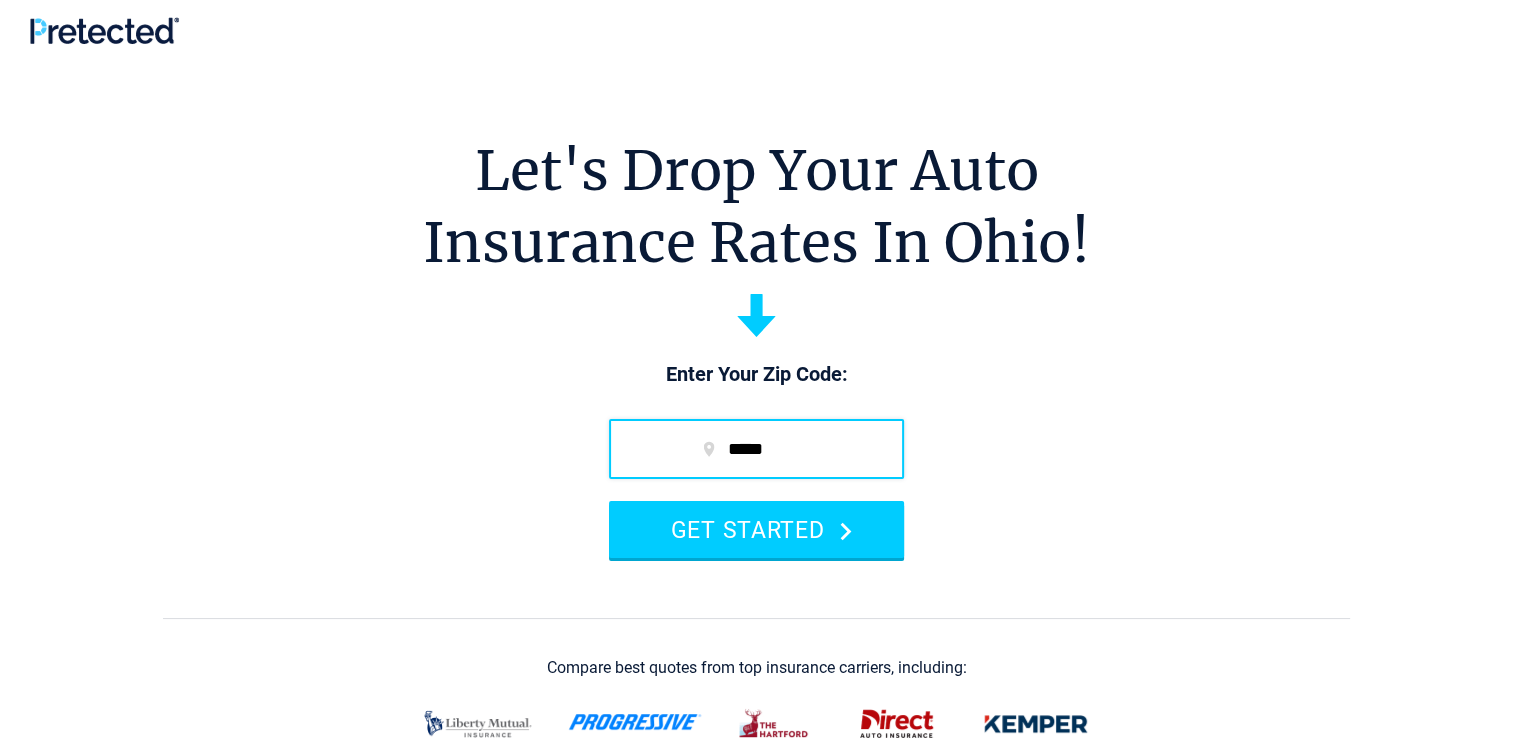 type on "*****" 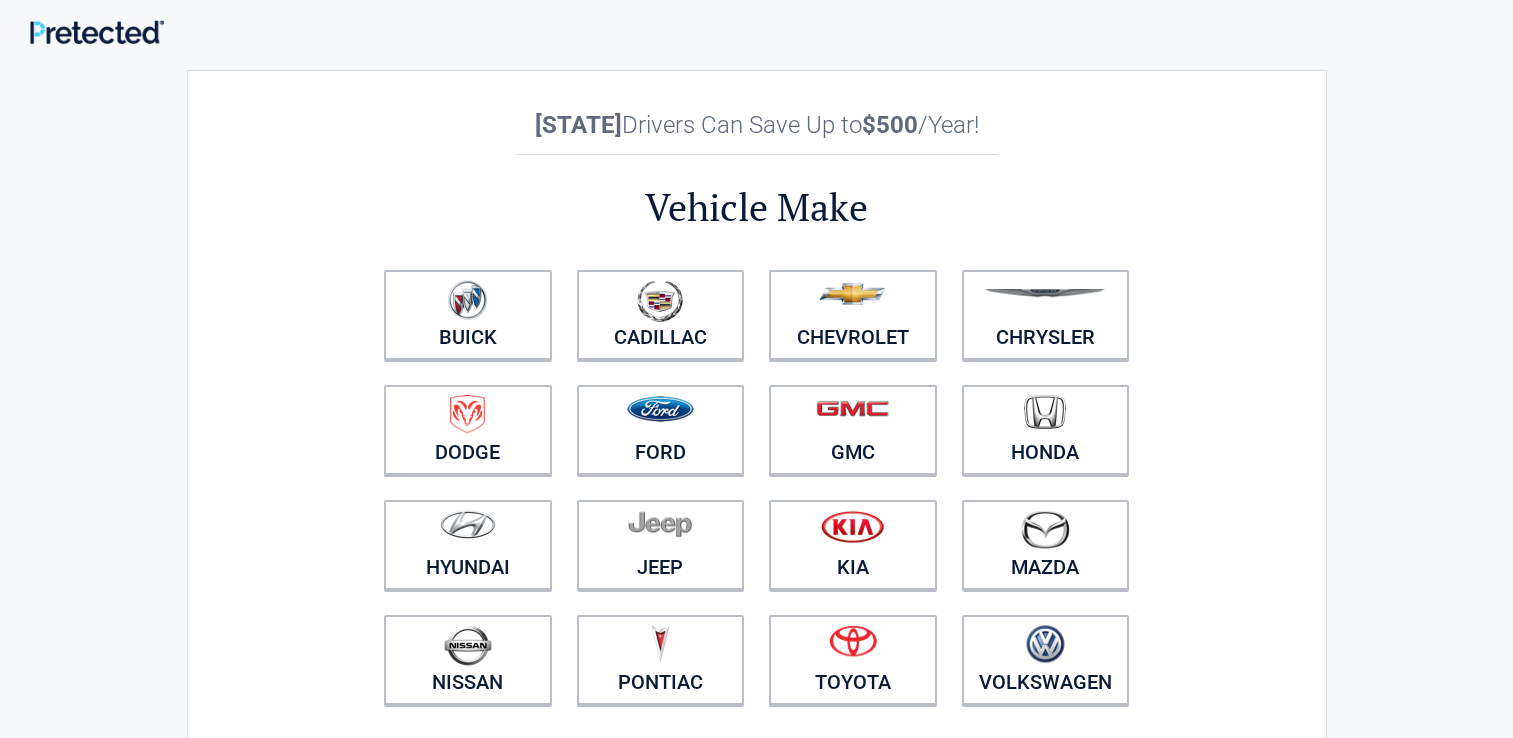 scroll, scrollTop: 0, scrollLeft: 0, axis: both 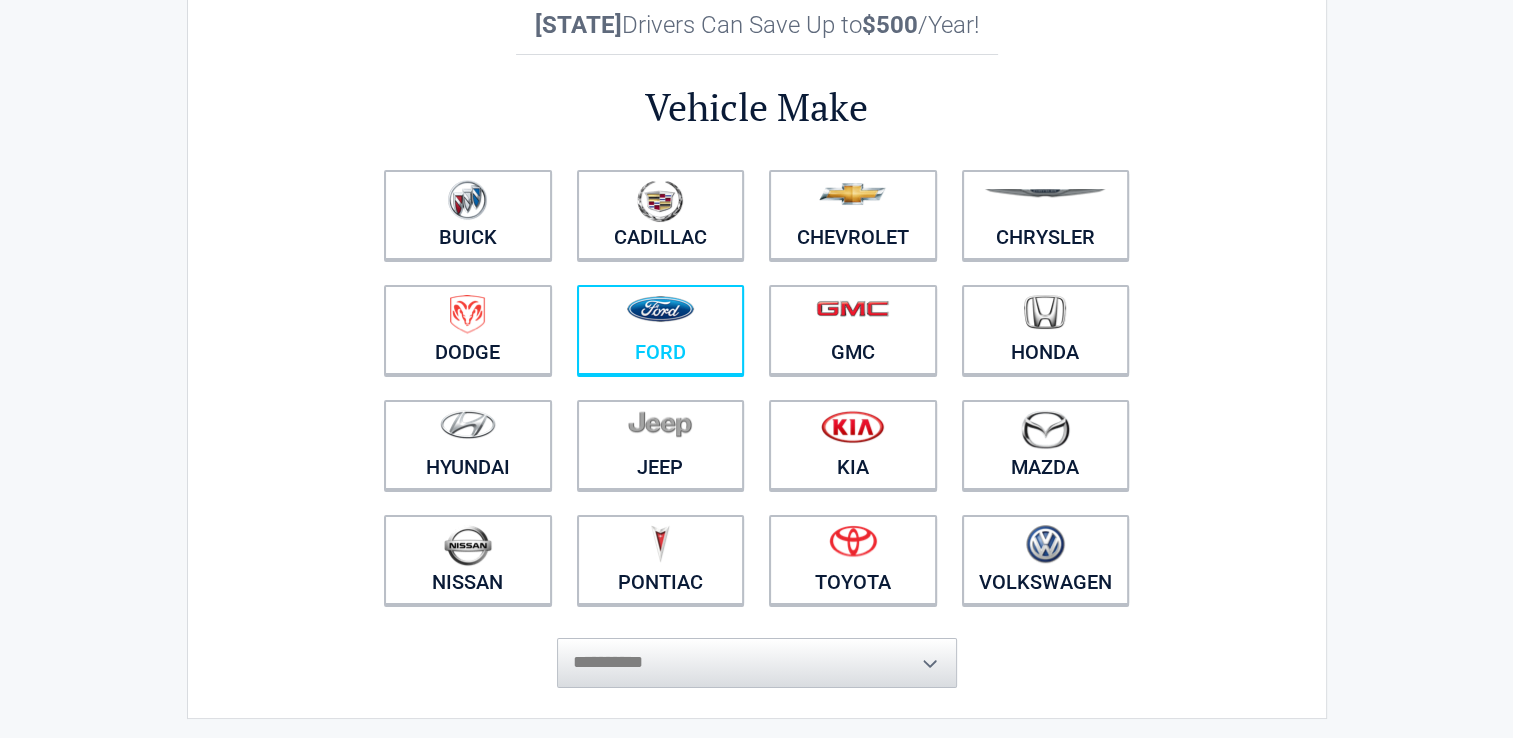 click on "Ford" at bounding box center [661, 330] 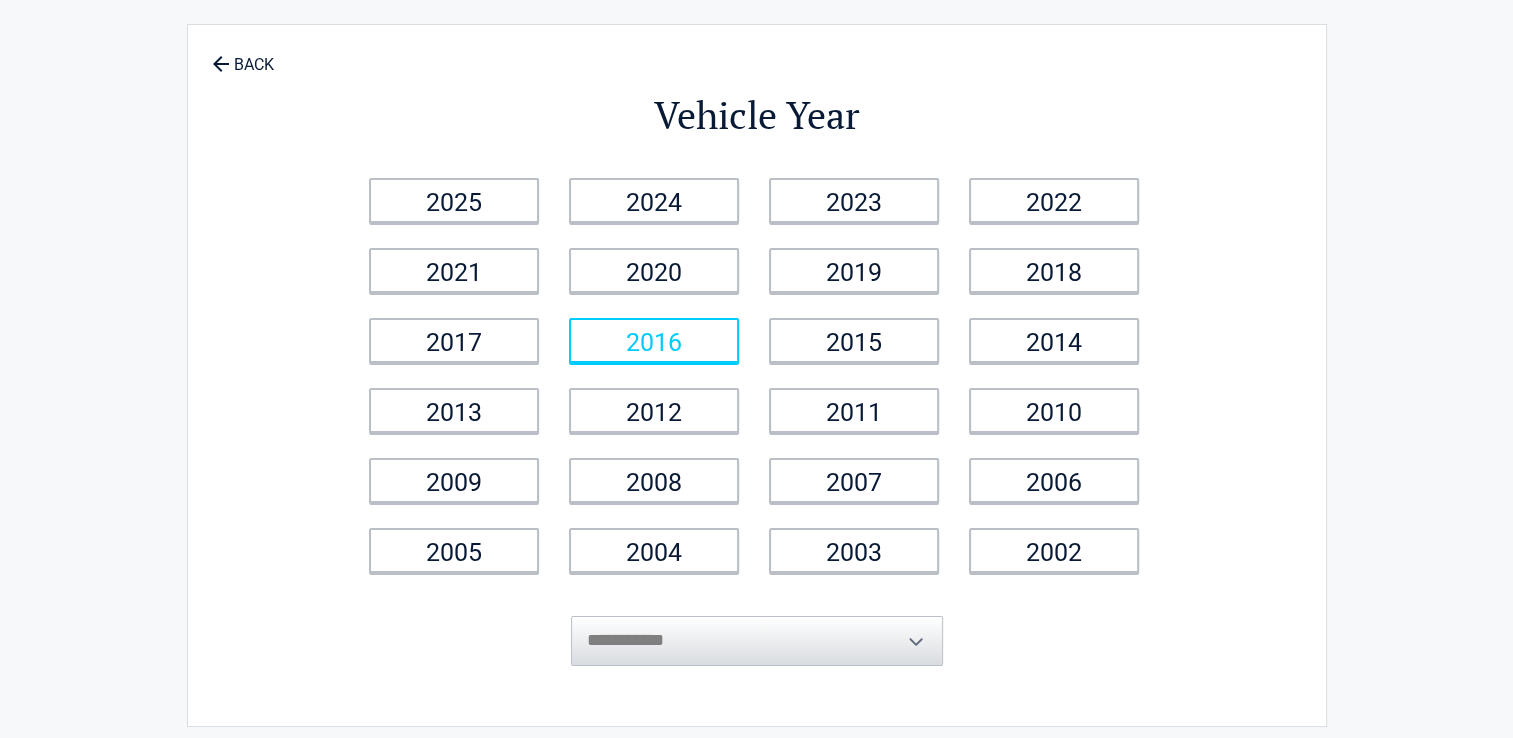 scroll, scrollTop: 0, scrollLeft: 0, axis: both 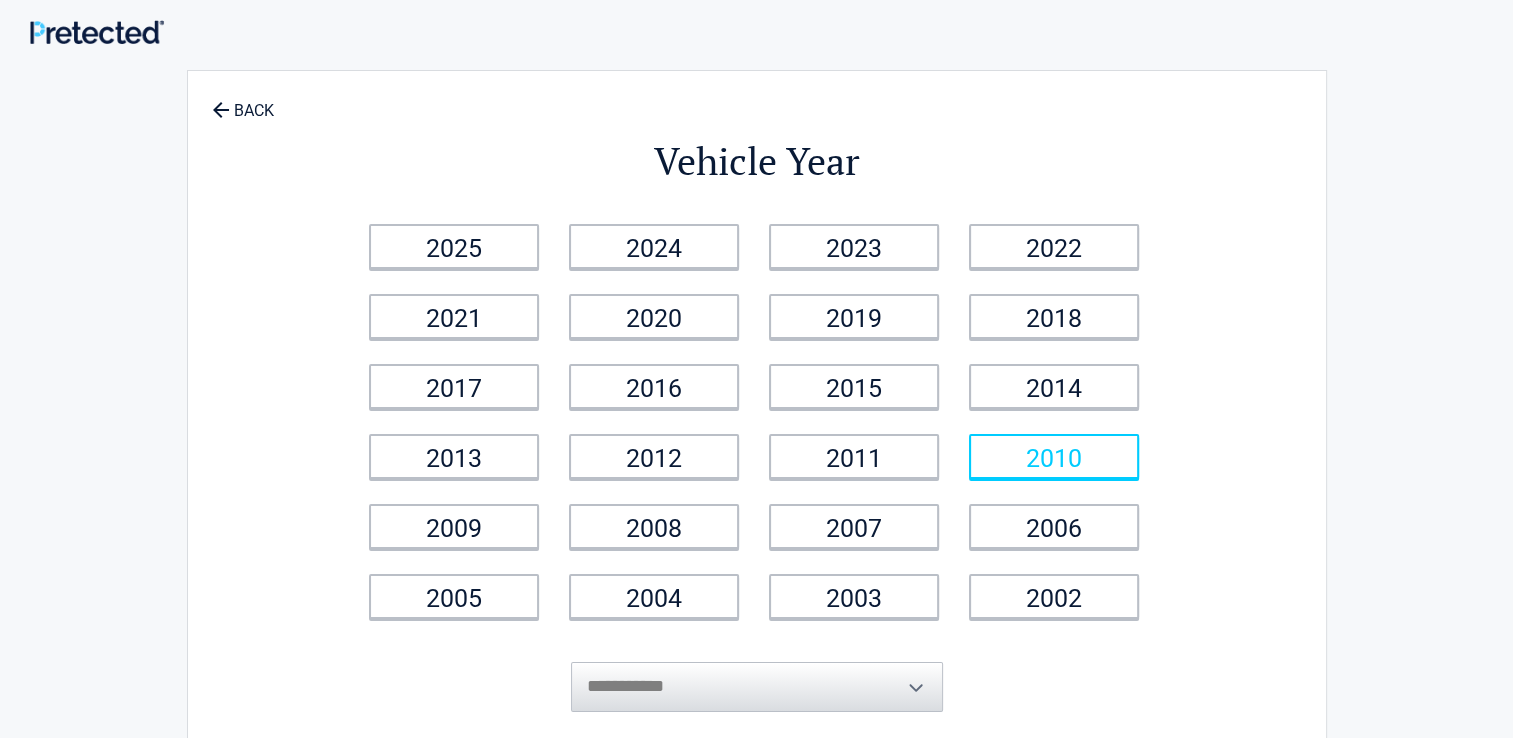 click on "2010" at bounding box center (1054, 456) 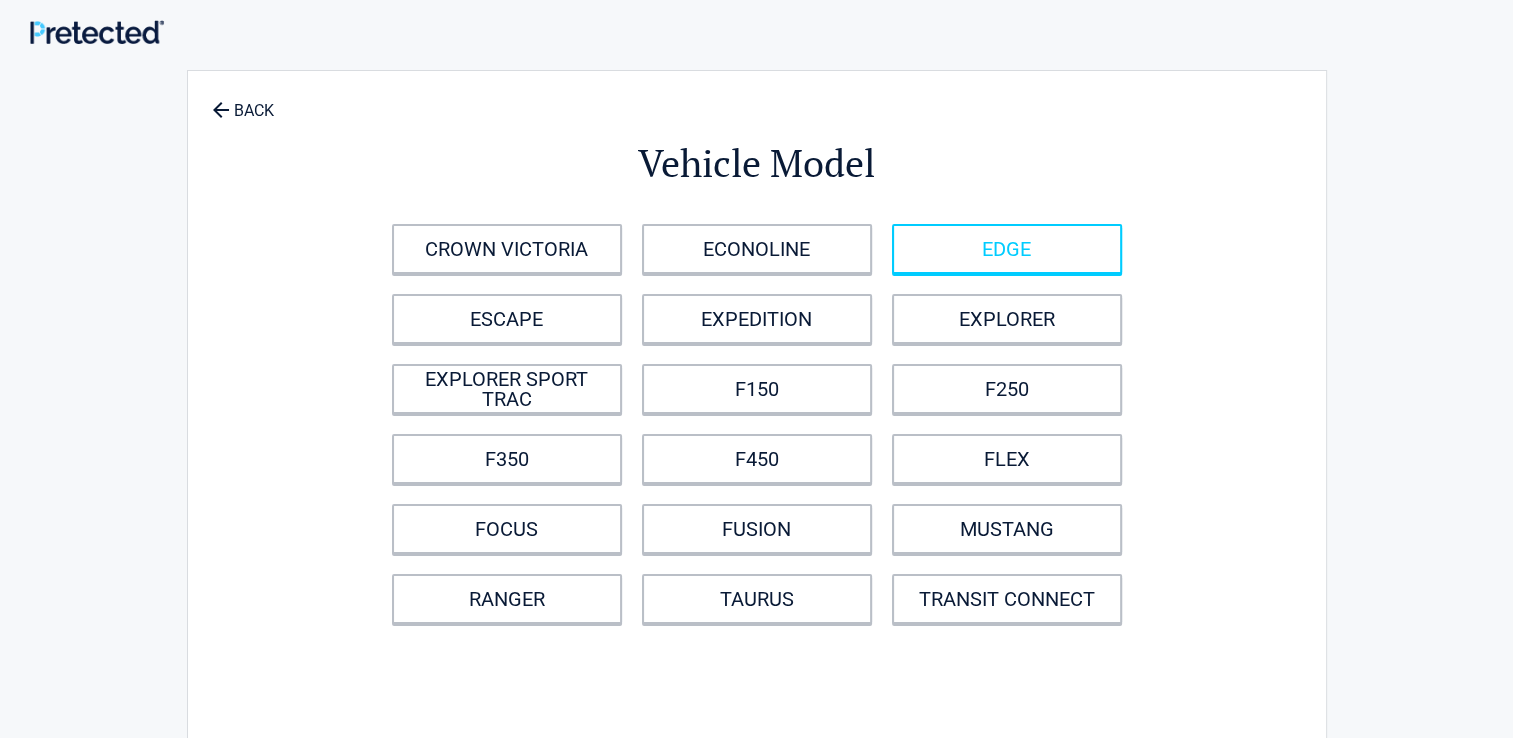 click on "EDGE" at bounding box center (1007, 249) 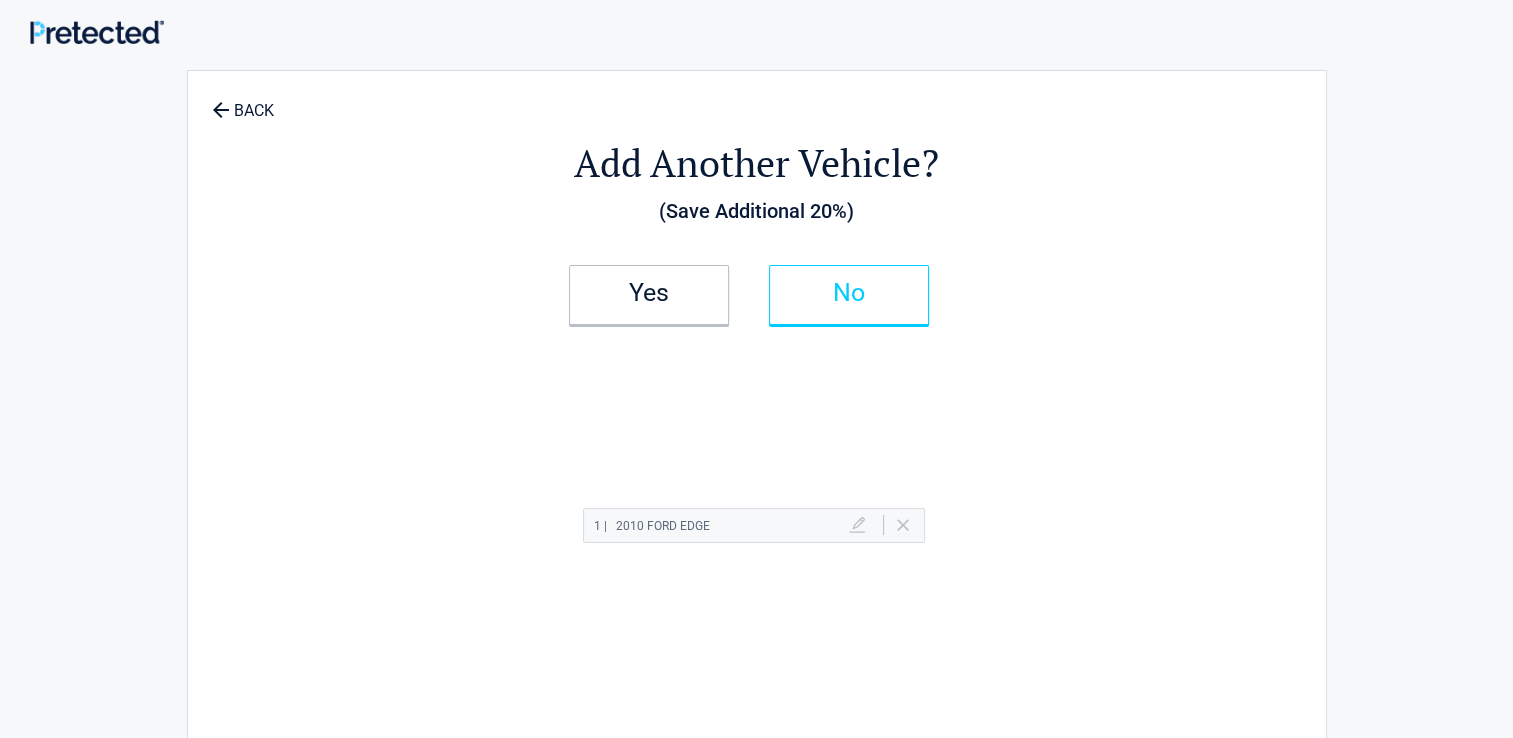 click on "No" at bounding box center [849, 295] 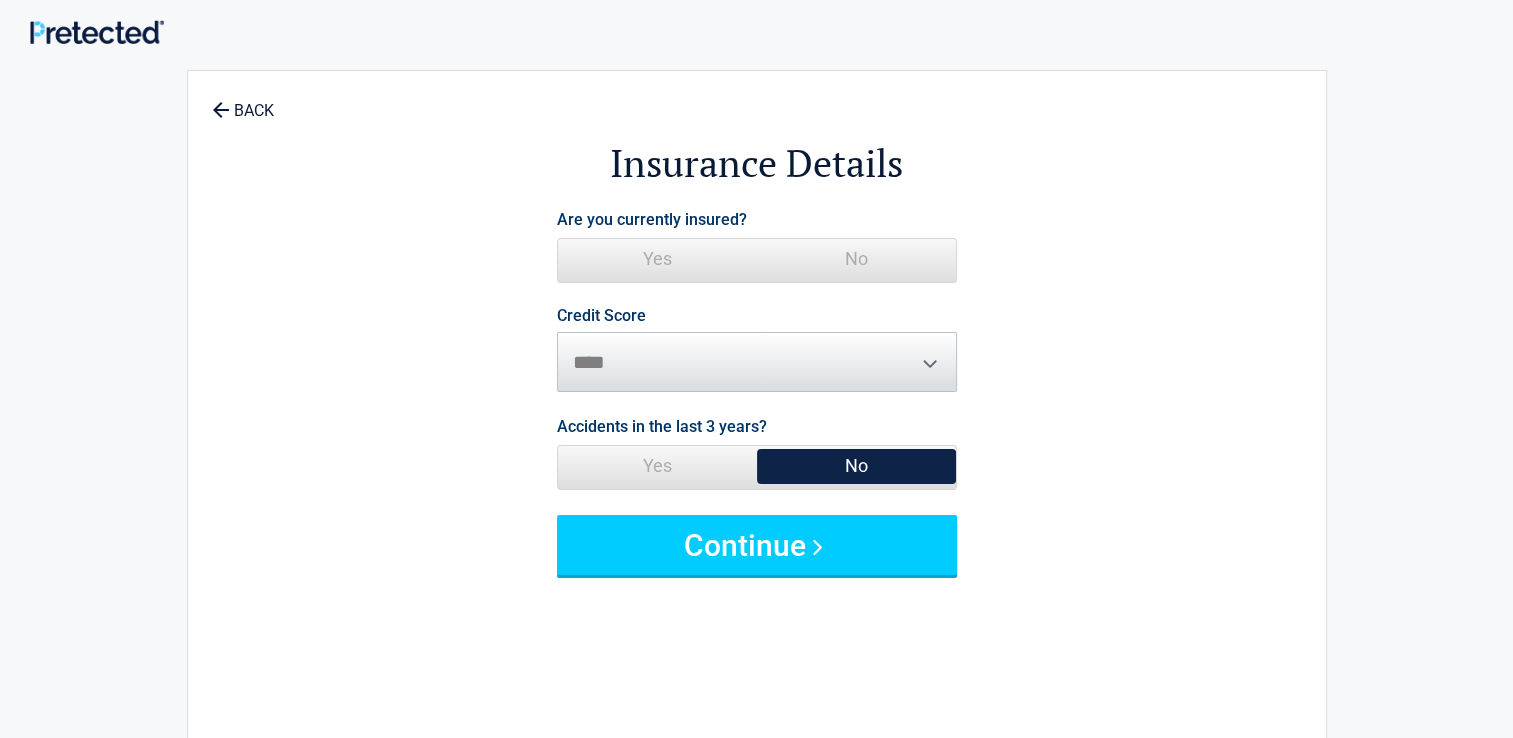 click on "Yes" at bounding box center (657, 259) 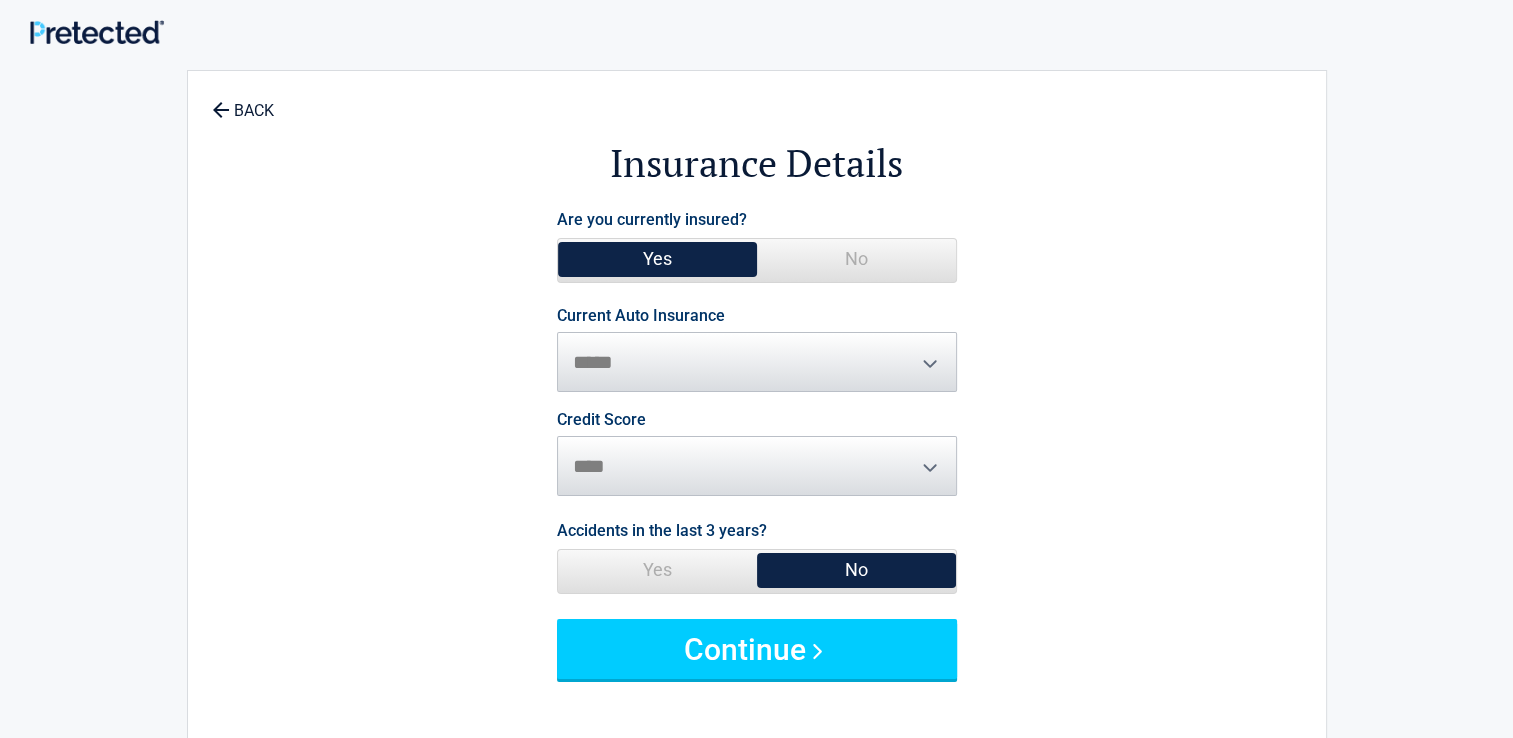 click on "**********" at bounding box center [757, 350] 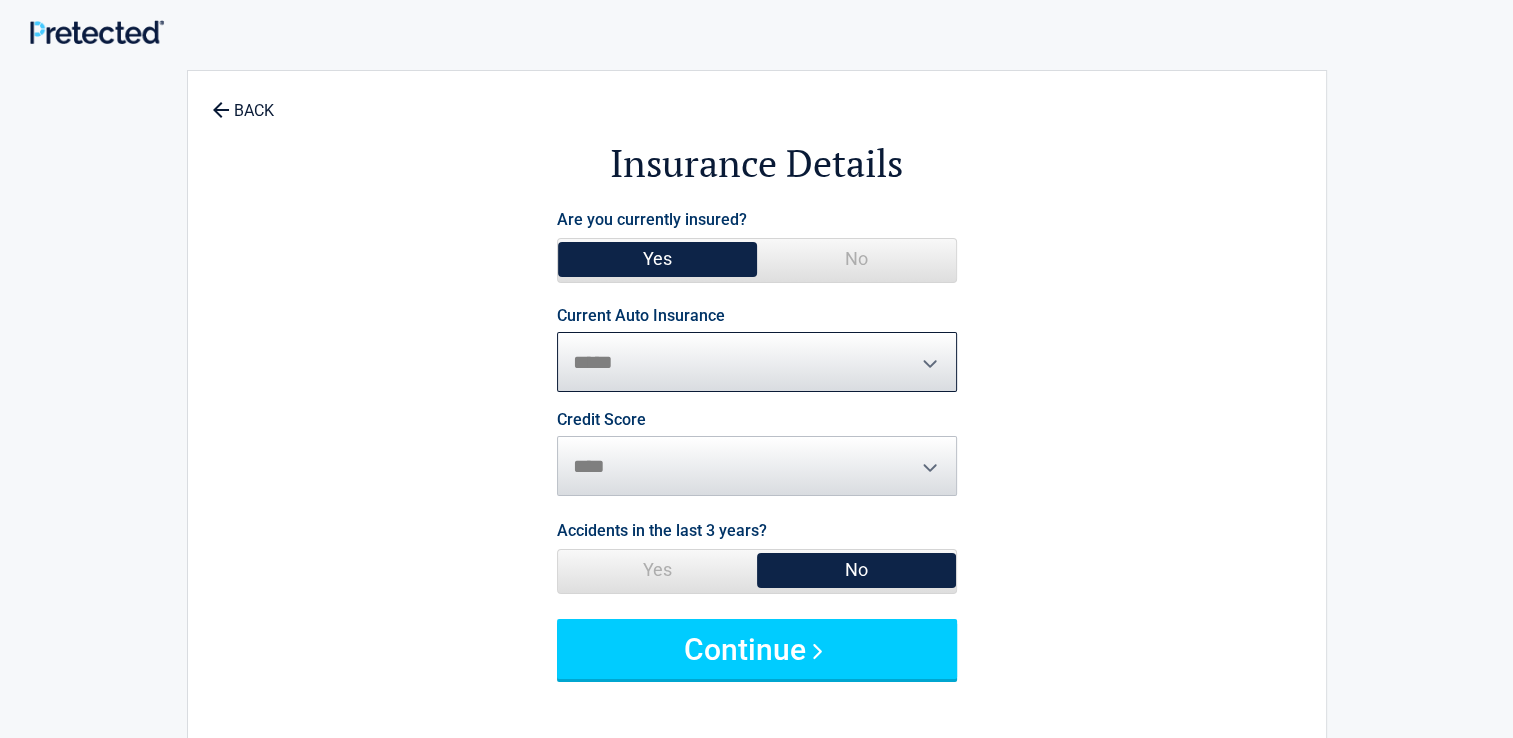 click on "**********" at bounding box center (757, 362) 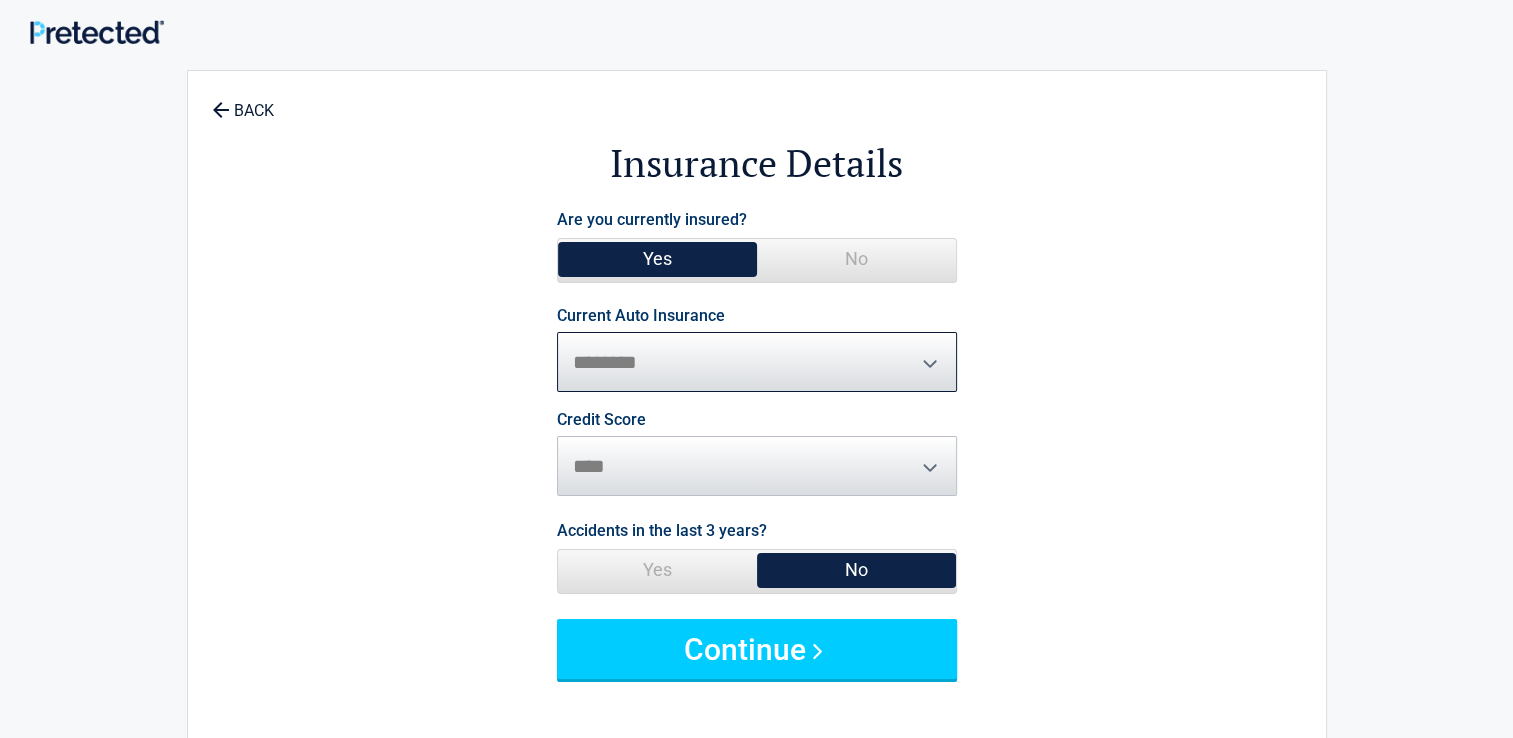 click on "**********" at bounding box center [757, 362] 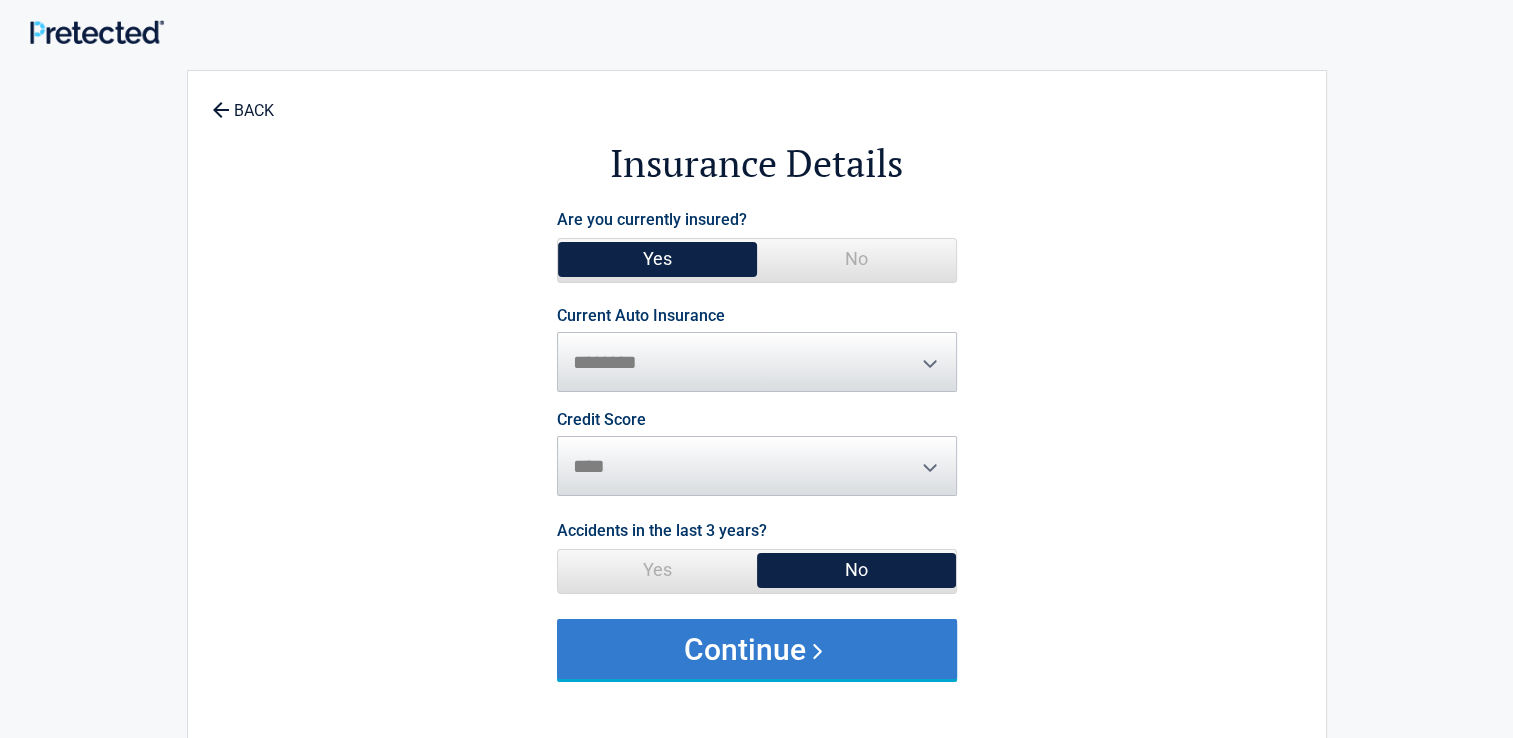 click on "Continue" at bounding box center [757, 649] 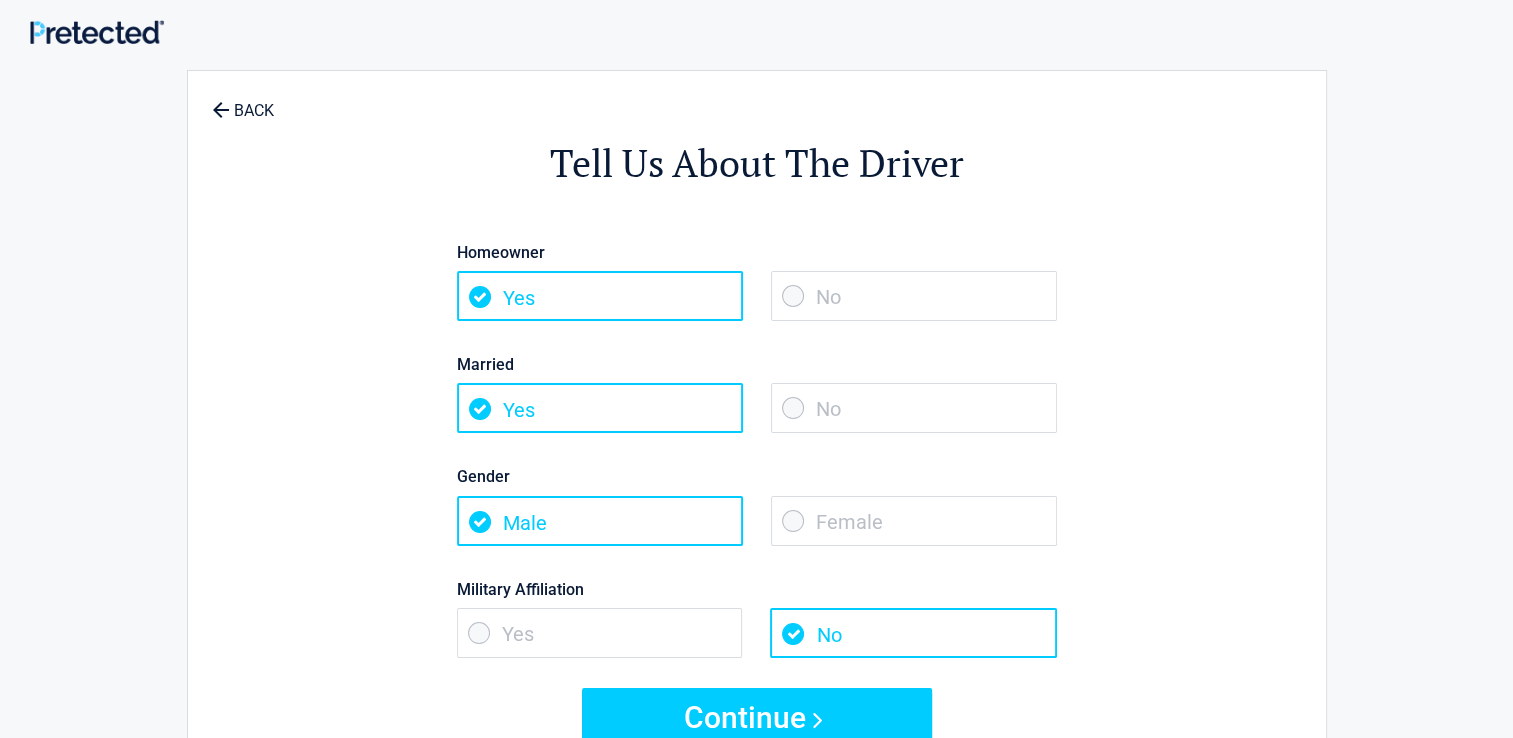 click on "No" at bounding box center (914, 296) 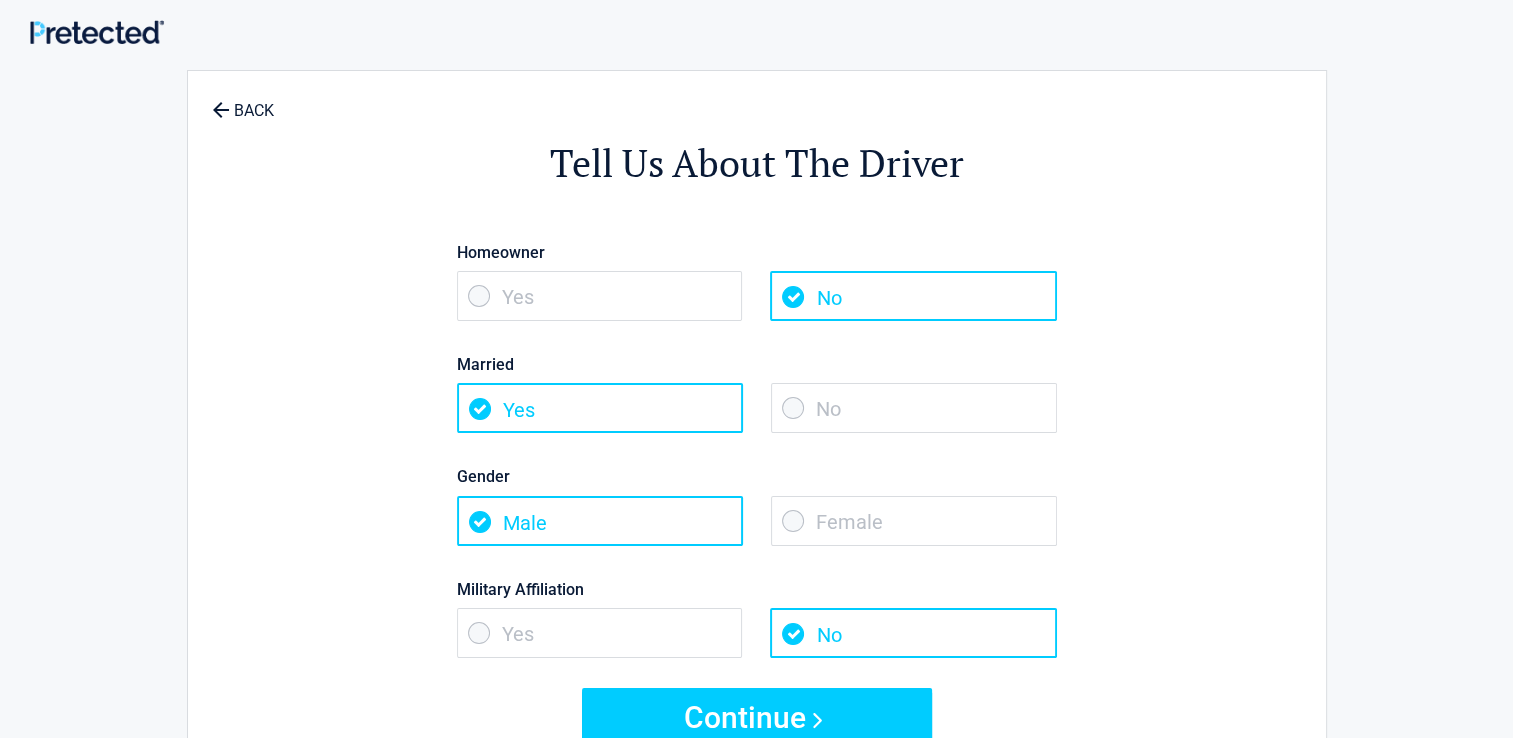 click on "No" at bounding box center [914, 408] 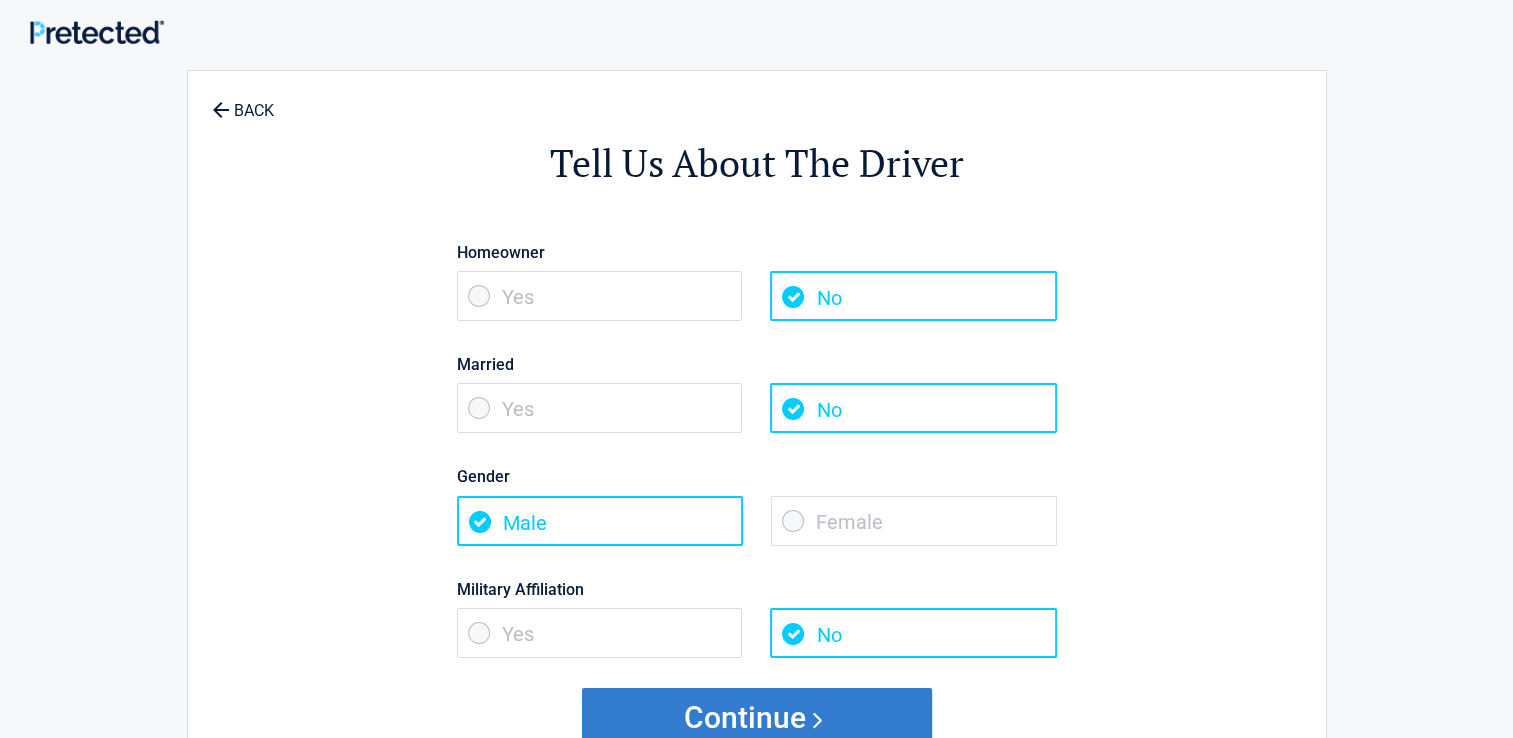 click on "Continue" at bounding box center (757, 718) 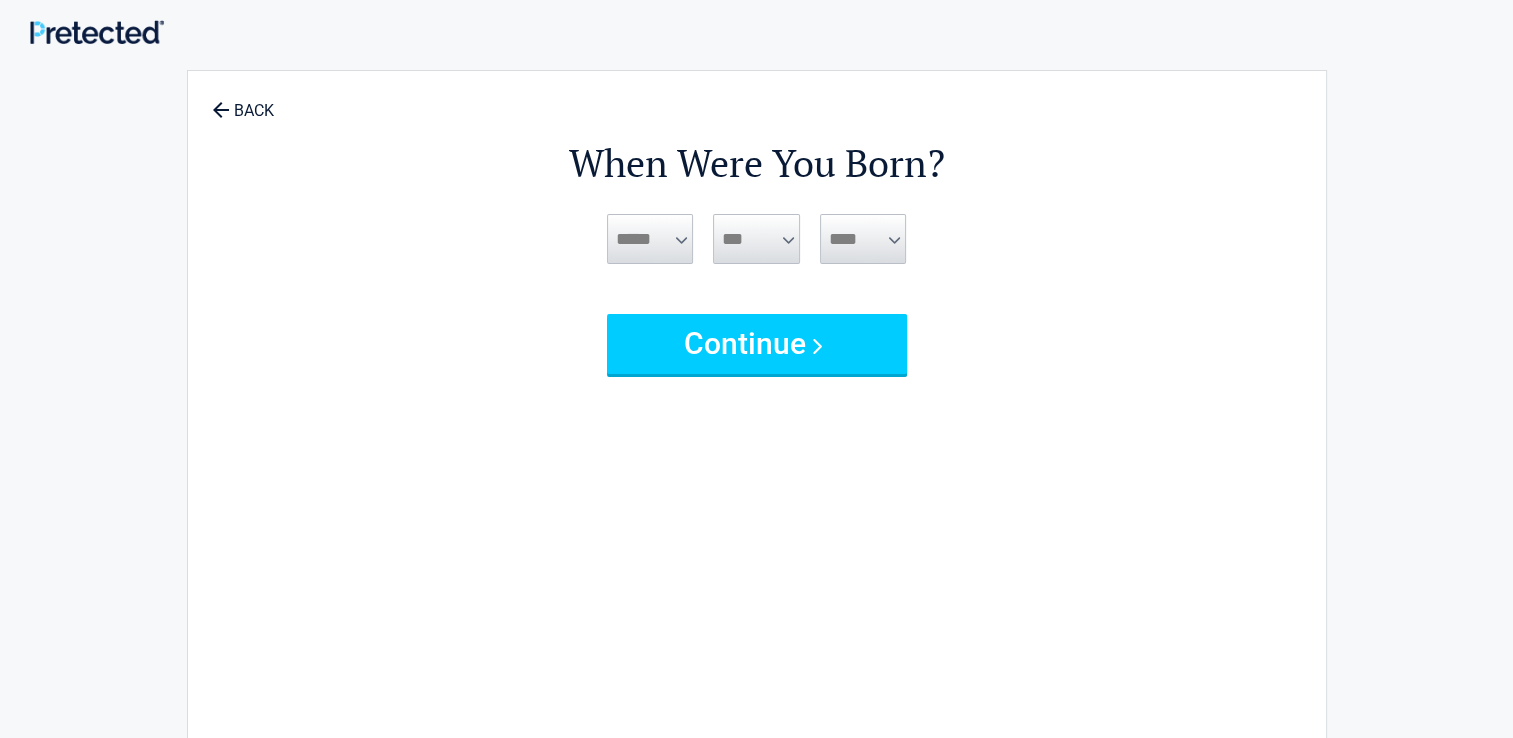 click on "*****
***
***
***
***
***
***
***
***
***
***
***
***" at bounding box center (650, 239) 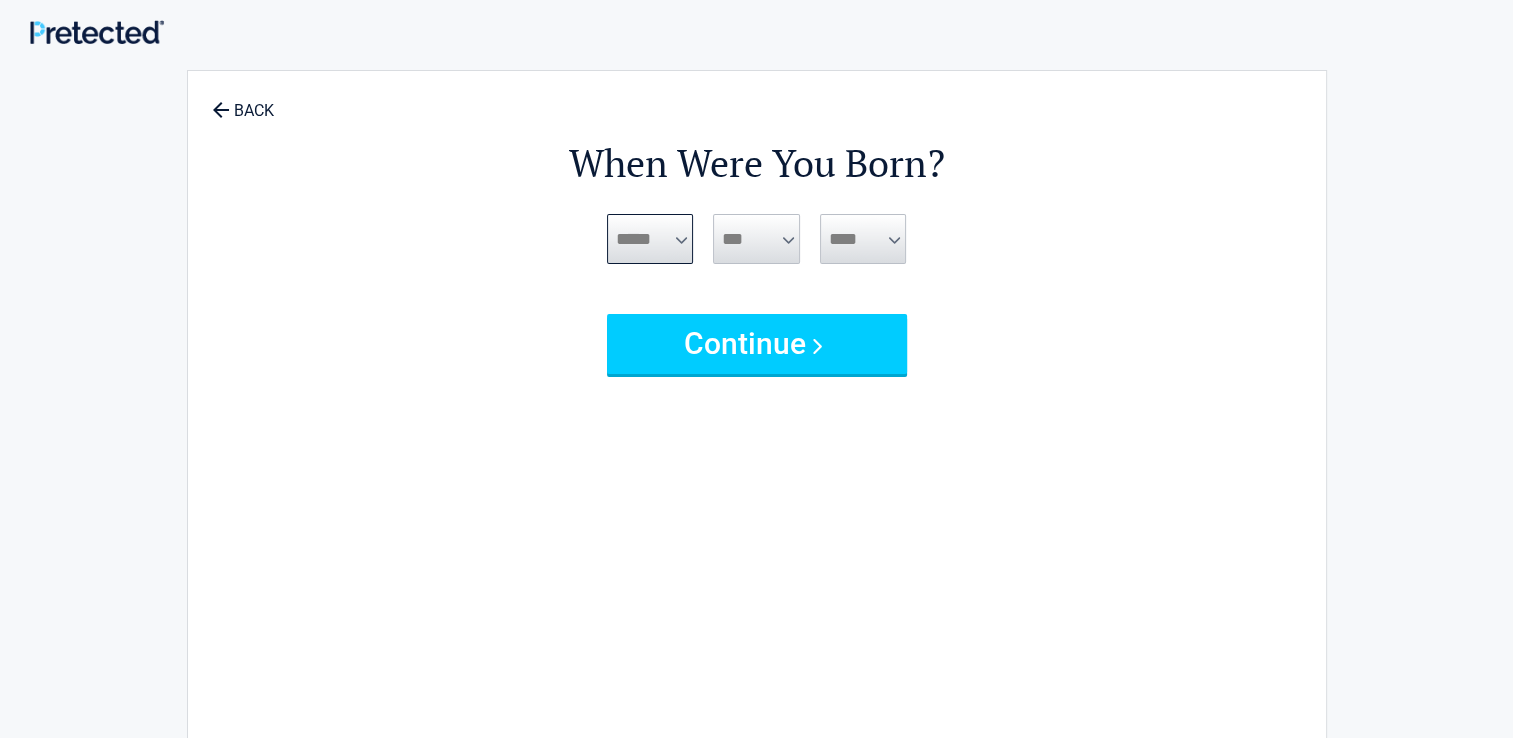 click on "*****
***
***
***
***
***
***
***
***
***
***
***
***" at bounding box center [650, 239] 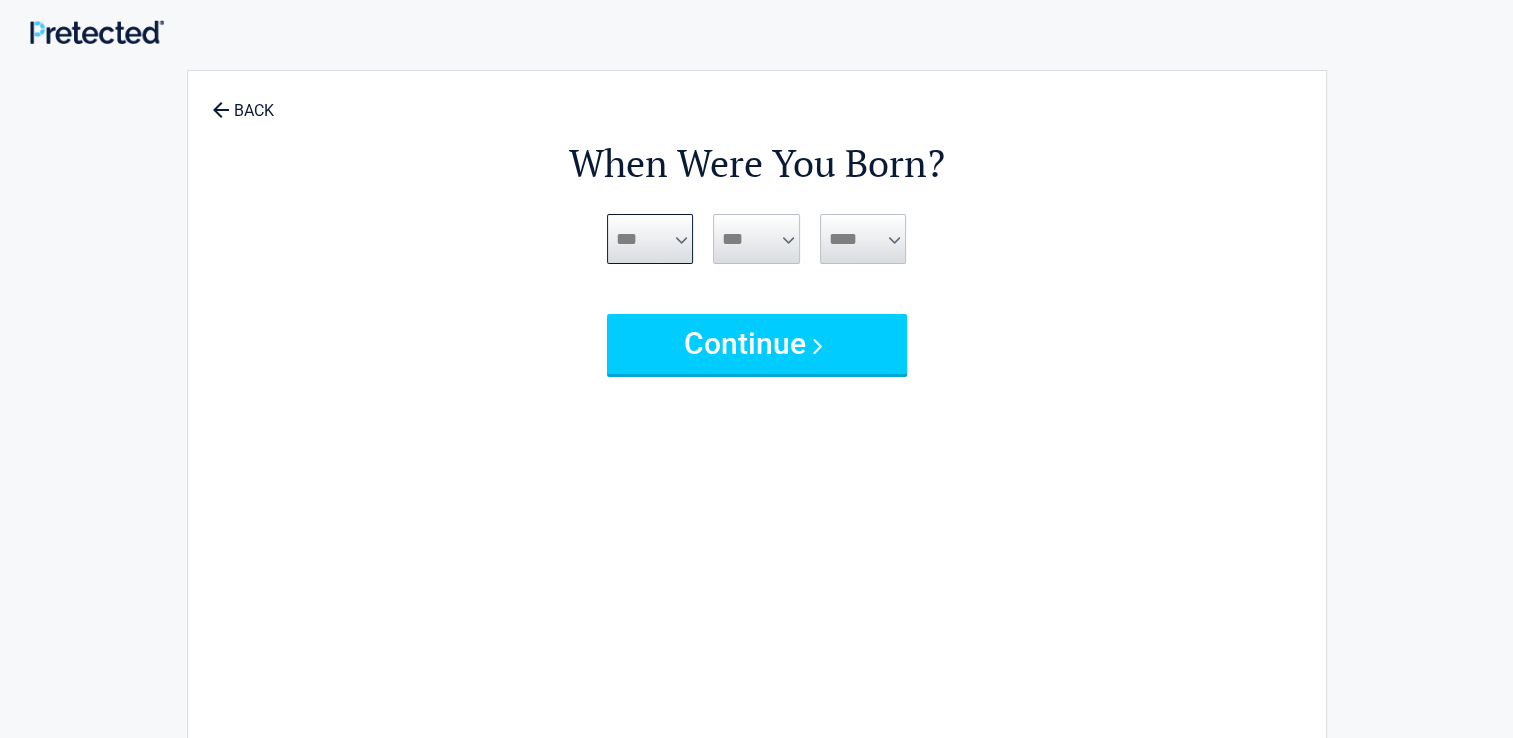 click on "*****
***
***
***
***
***
***
***
***
***
***
***
***" at bounding box center [650, 239] 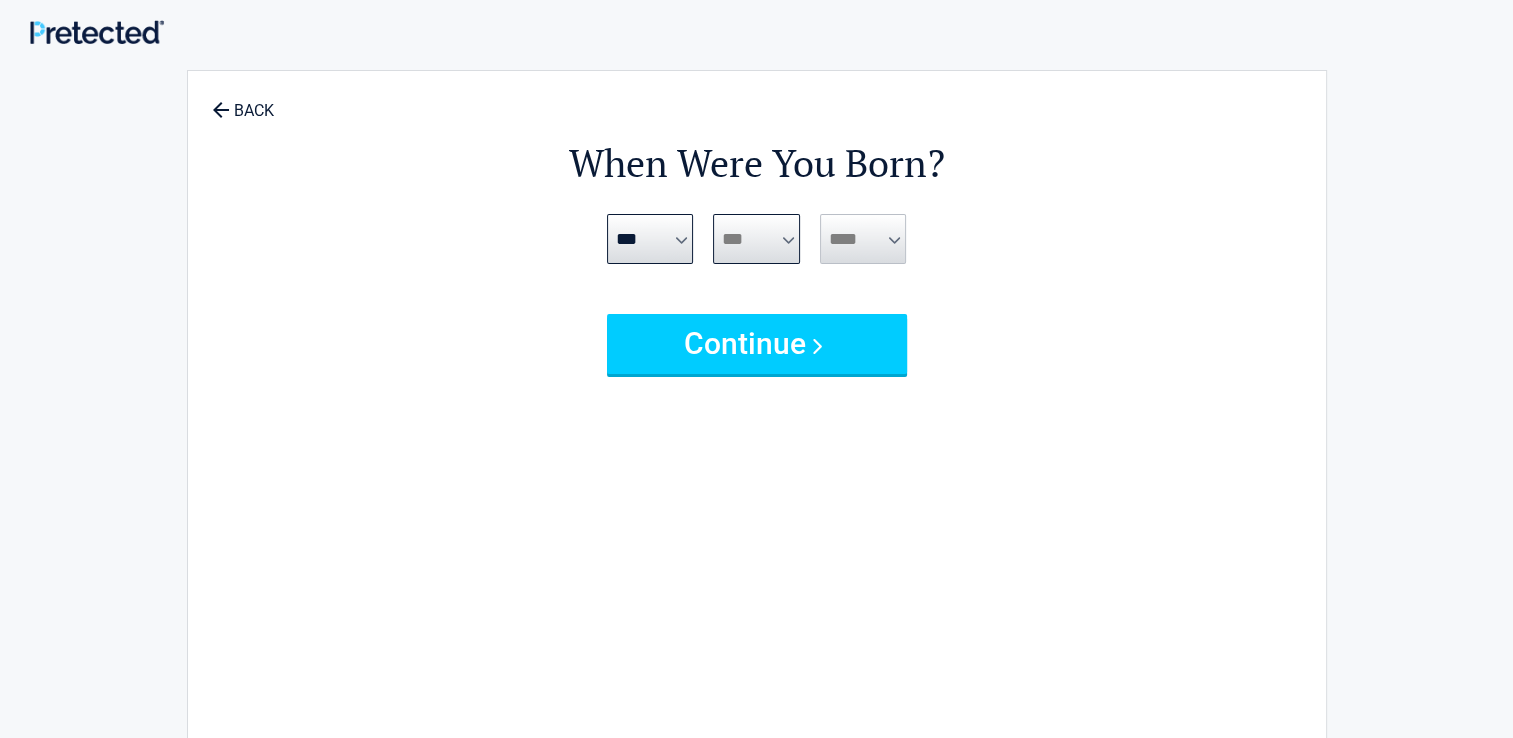 click on "*** * * * * * * * * * ** ** ** ** ** ** ** ** ** ** ** ** ** ** ** ** ** ** ** ** ** **" at bounding box center (756, 239) 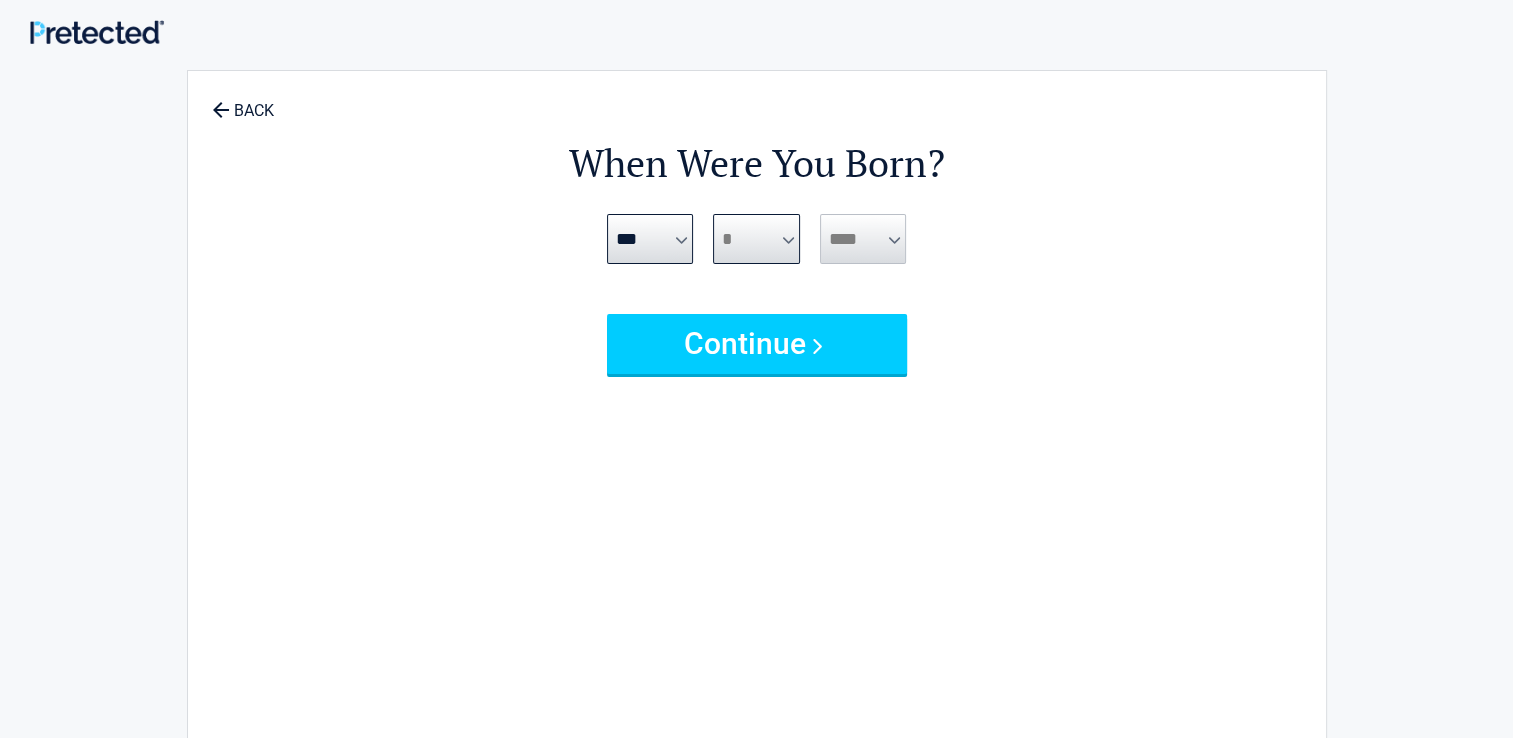 click on "*** * * * * * * * * * ** ** ** ** ** ** ** ** ** ** ** ** ** ** ** ** ** ** ** ** ** **" at bounding box center (756, 239) 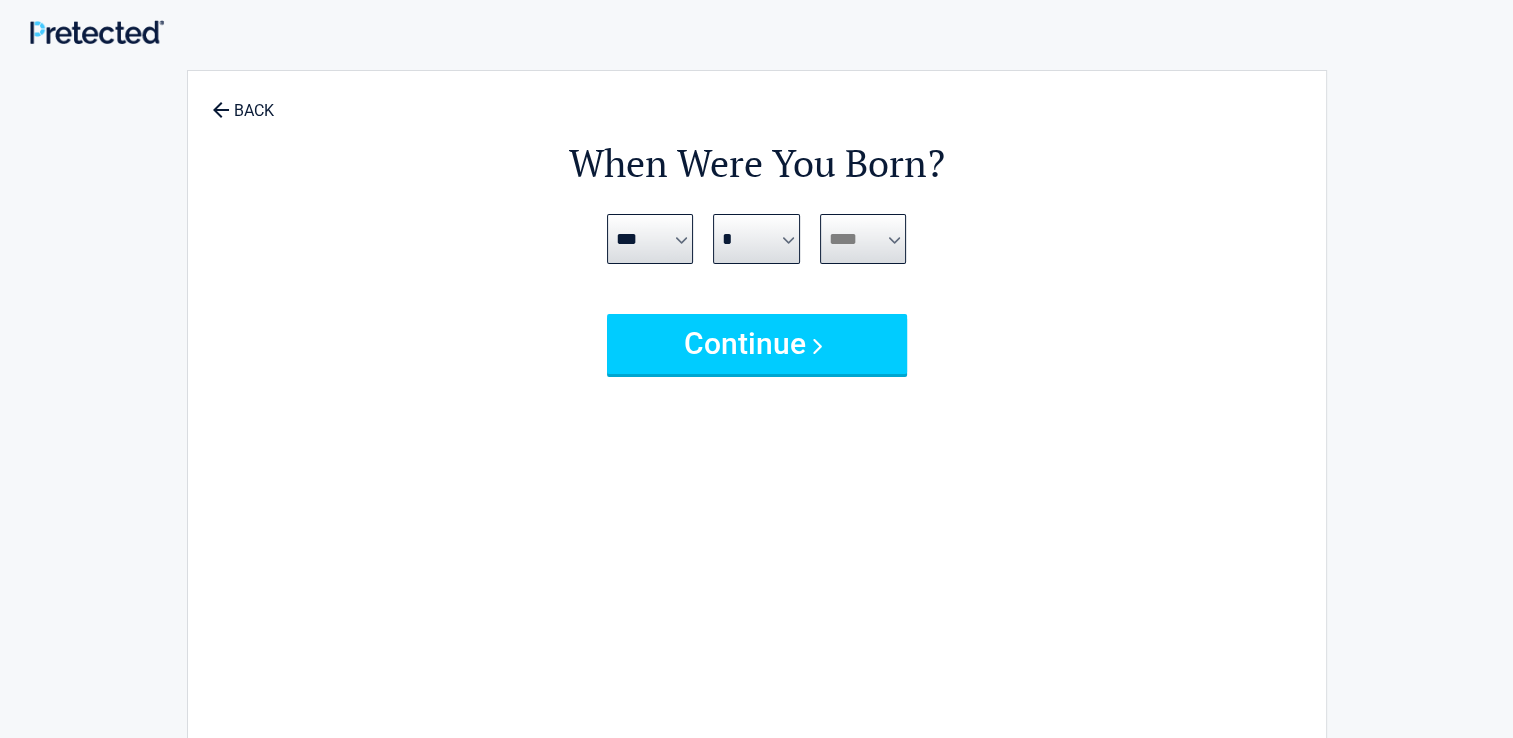 click on "****
****
****
****
****
****
****
****
****
****
****
****
****
****
****
****
****
****
****
****
****
****
****
****
****
****
****
****
****
****
****
****
****
****
****
****
****
****
****
****
****
****
****
****
****
****
****
****
****
****
****
****
****
****
****
****
****
****
****
****
****
****
****
****" at bounding box center (863, 239) 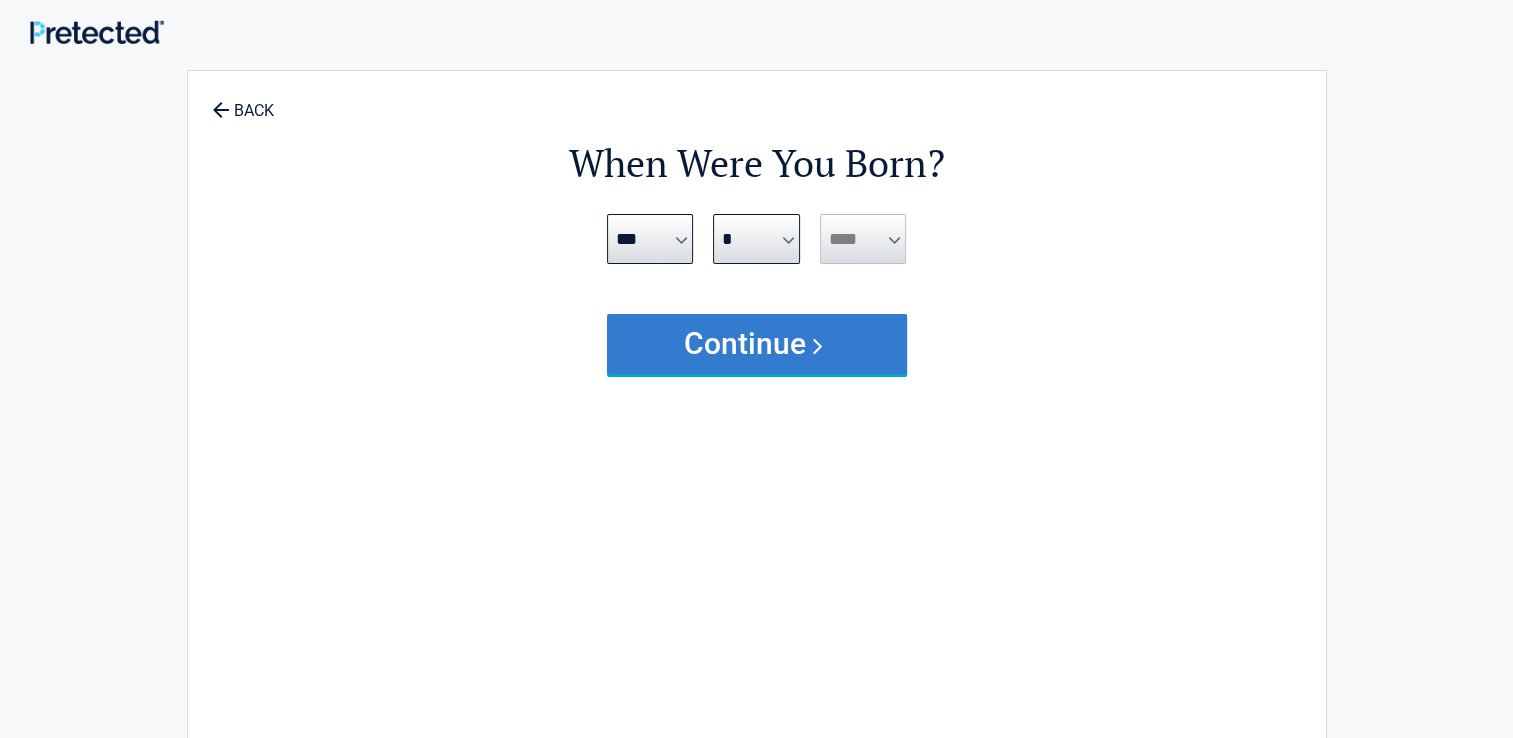 click on "Continue" at bounding box center [757, 344] 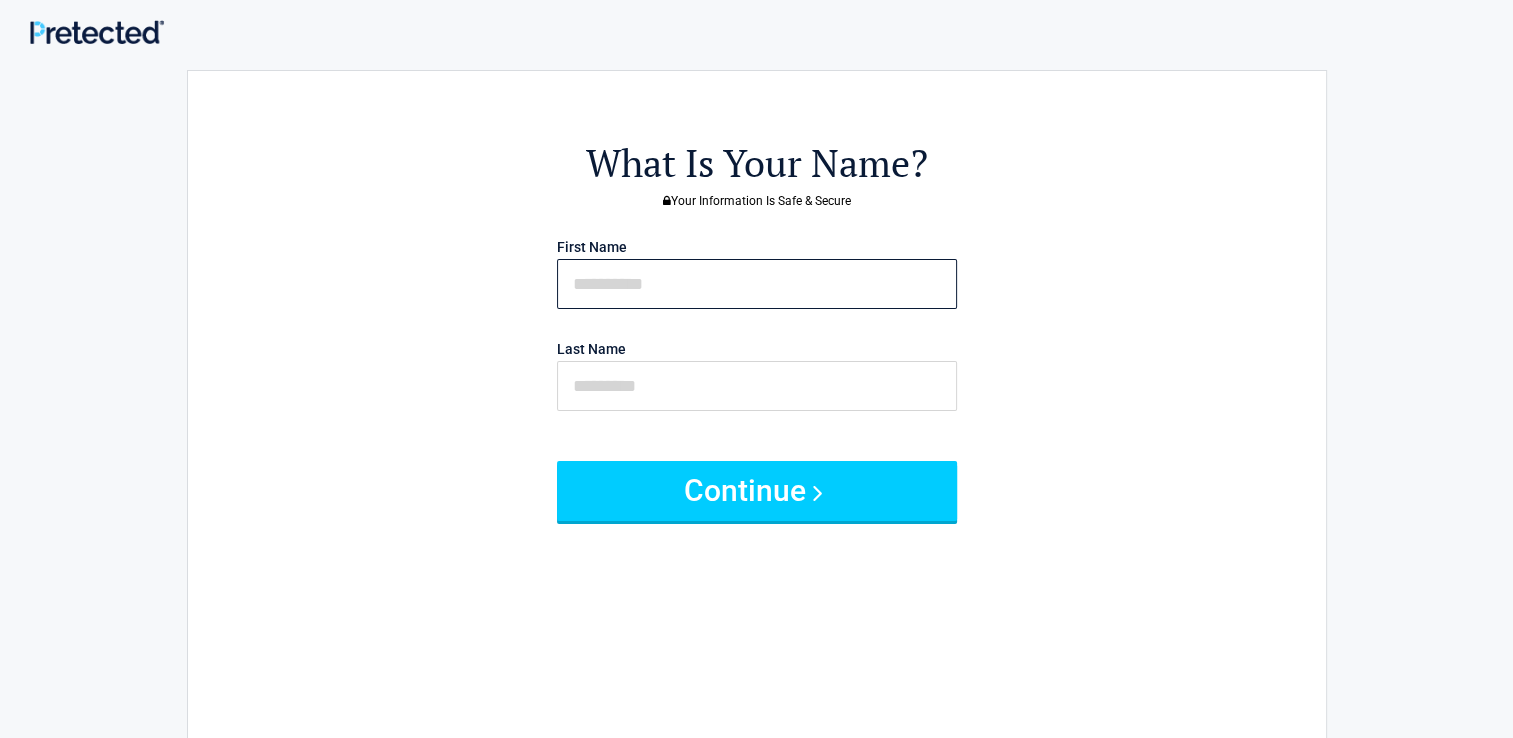 click at bounding box center [757, 284] 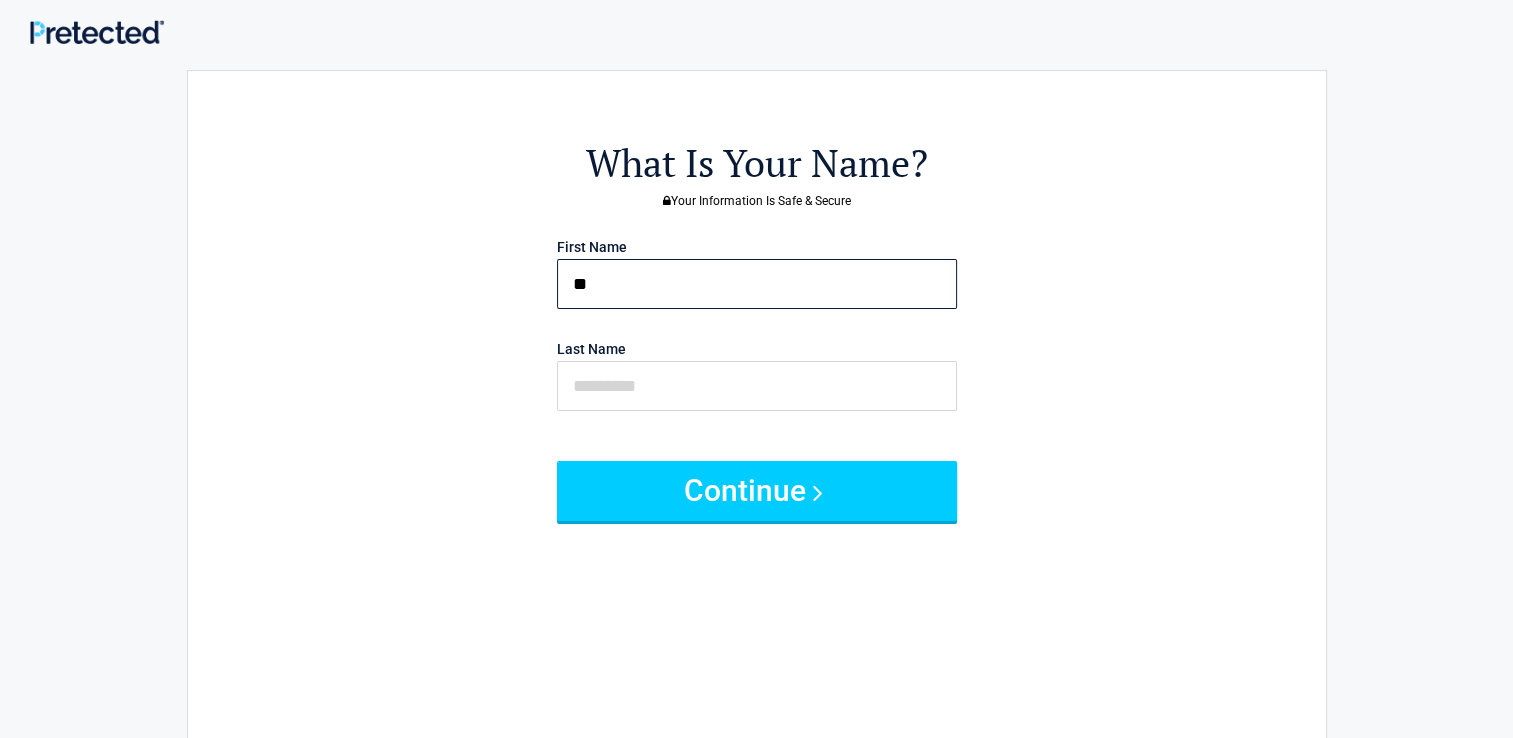 type on "*" 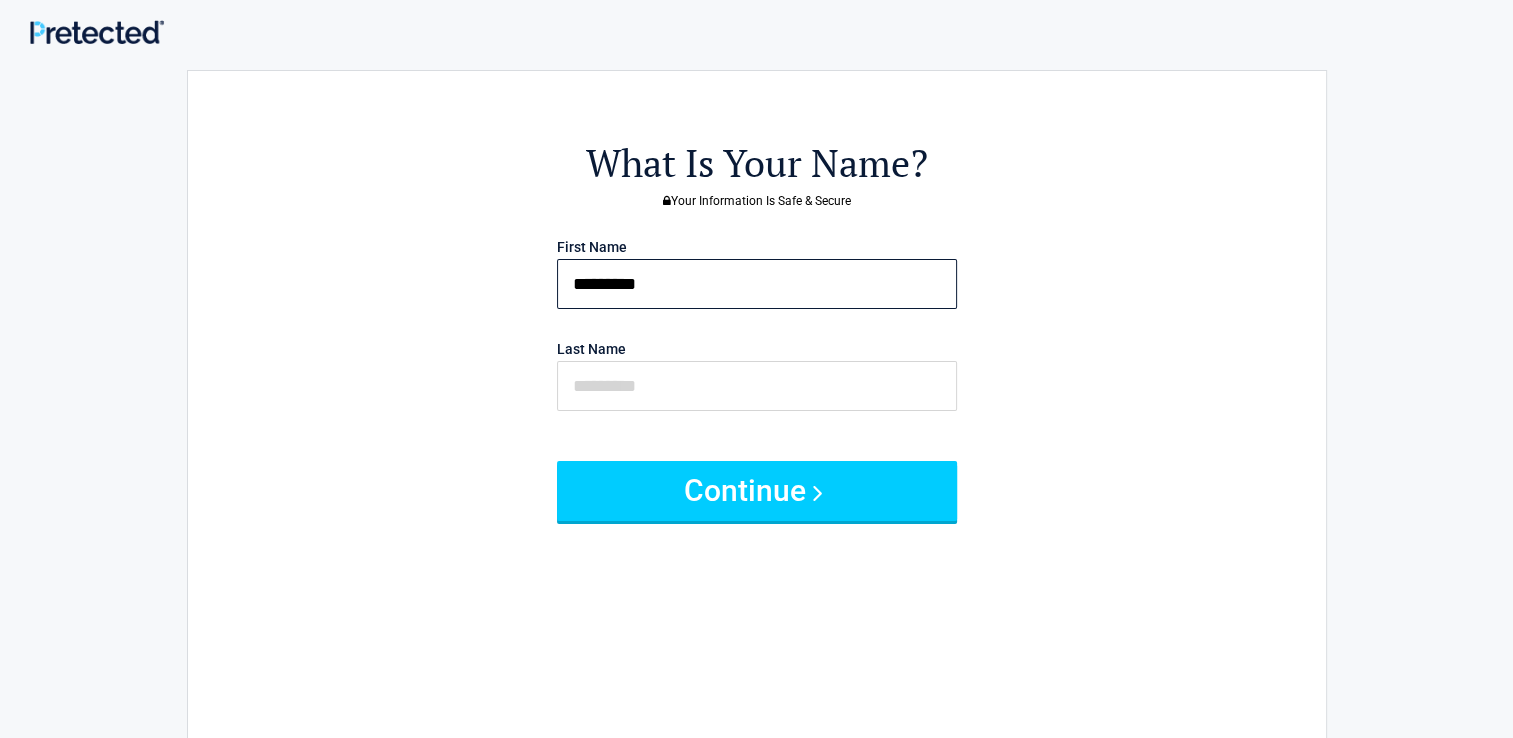 type on "*********" 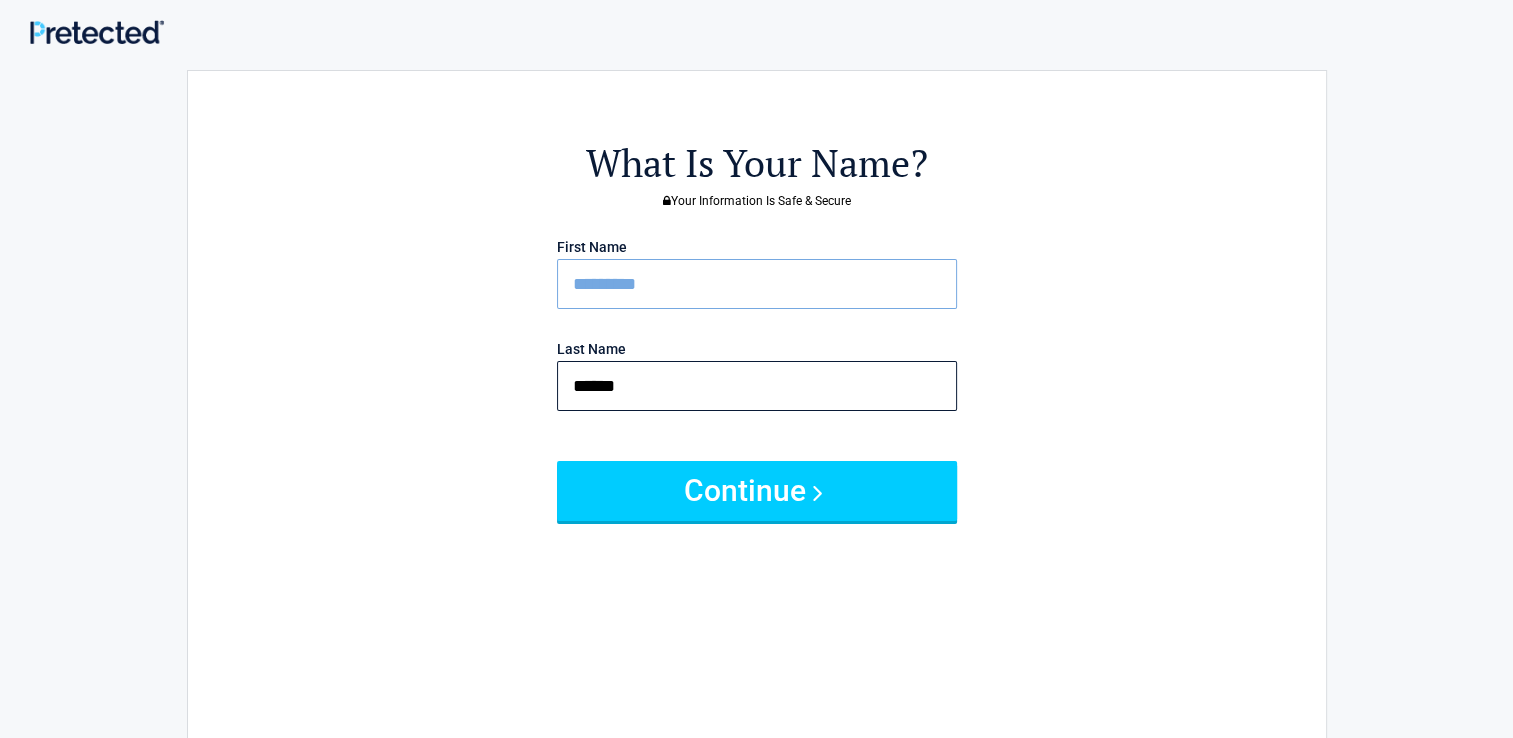 type on "******" 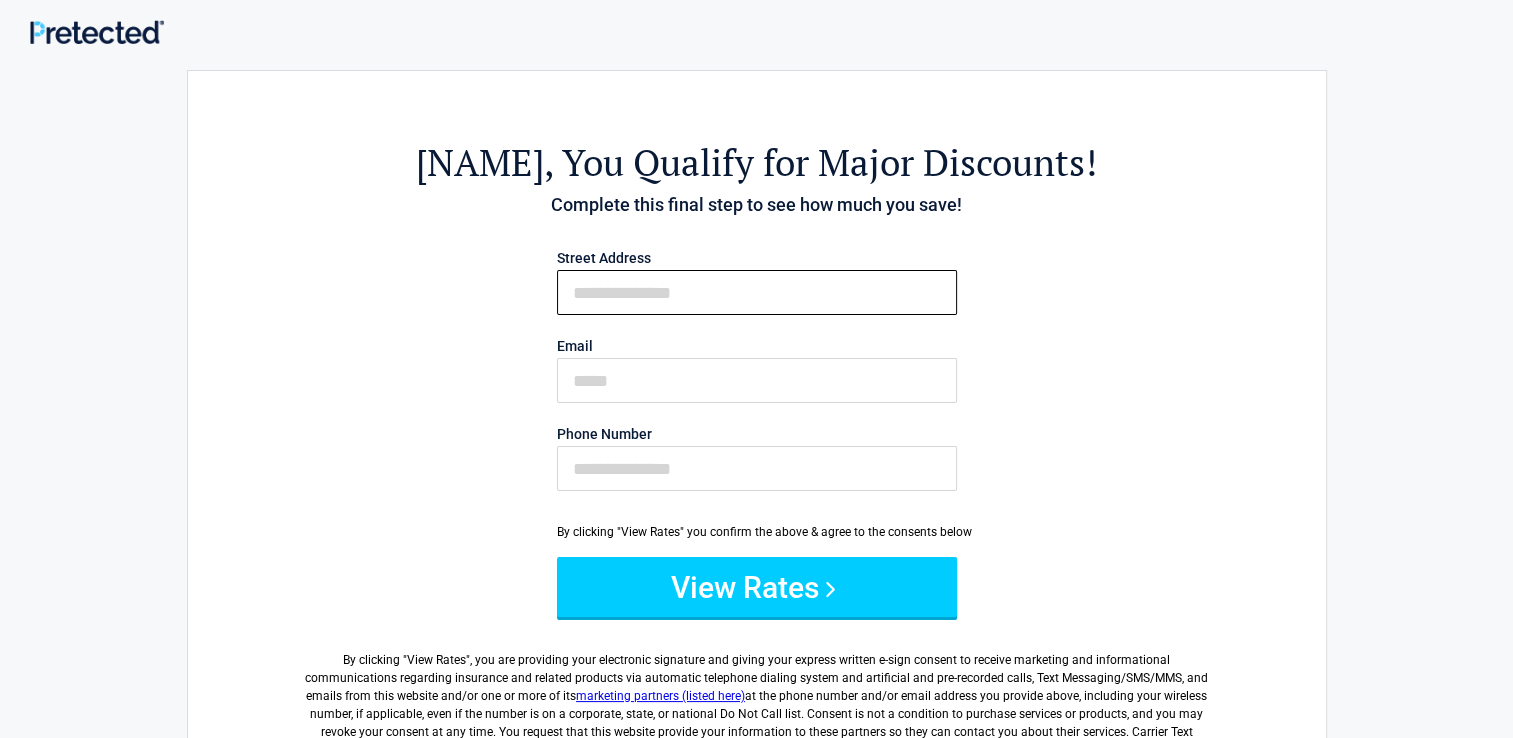 click on "First Name" at bounding box center [757, 292] 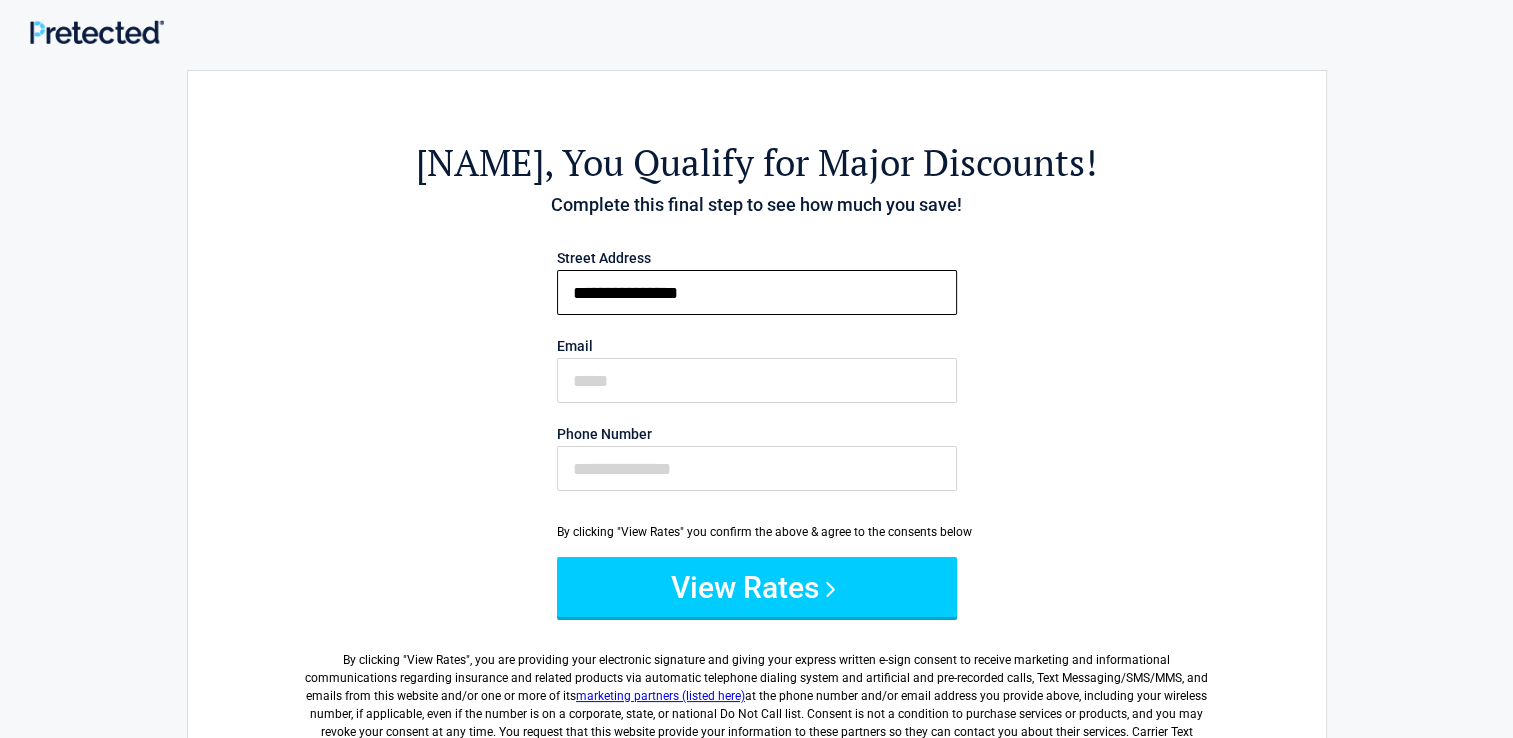 type on "**********" 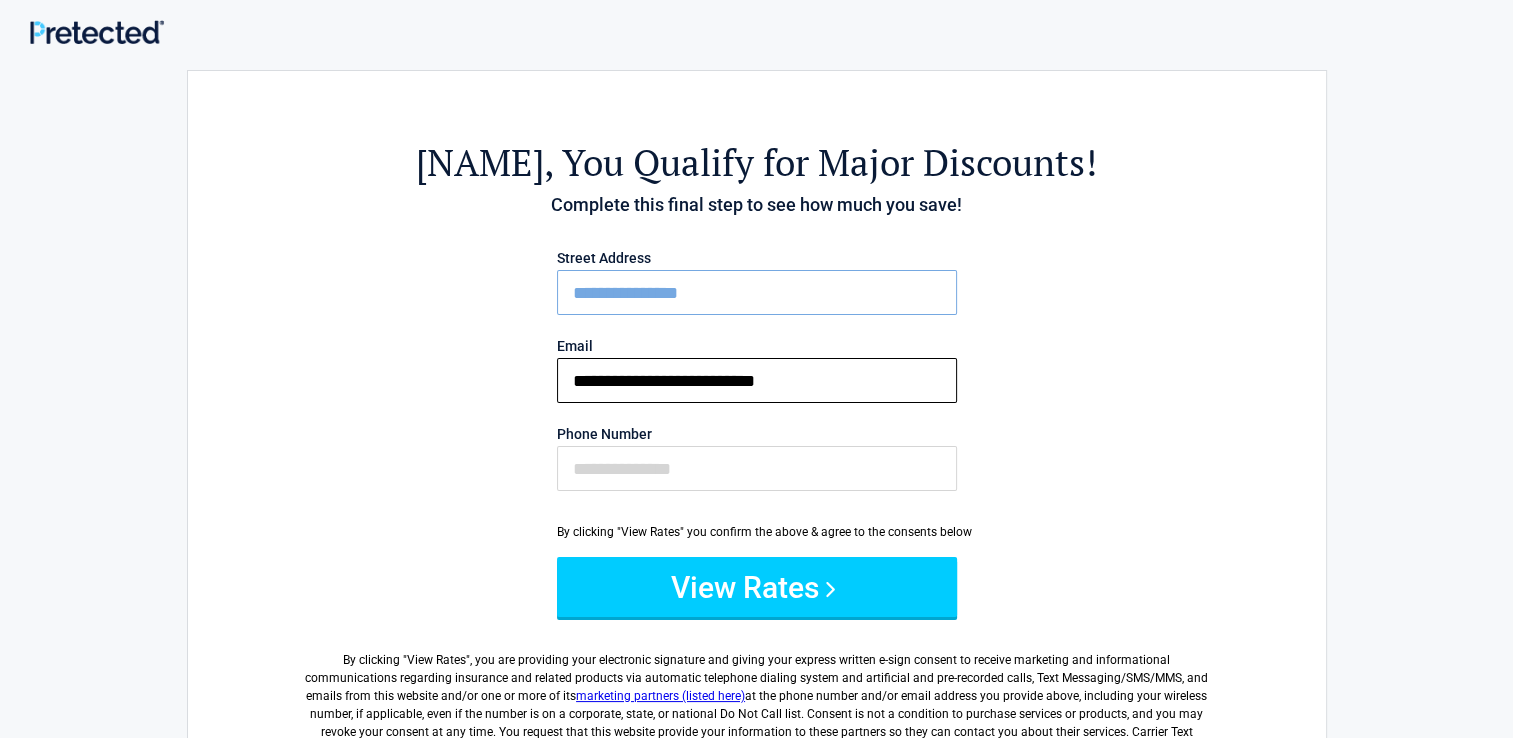 type on "**********" 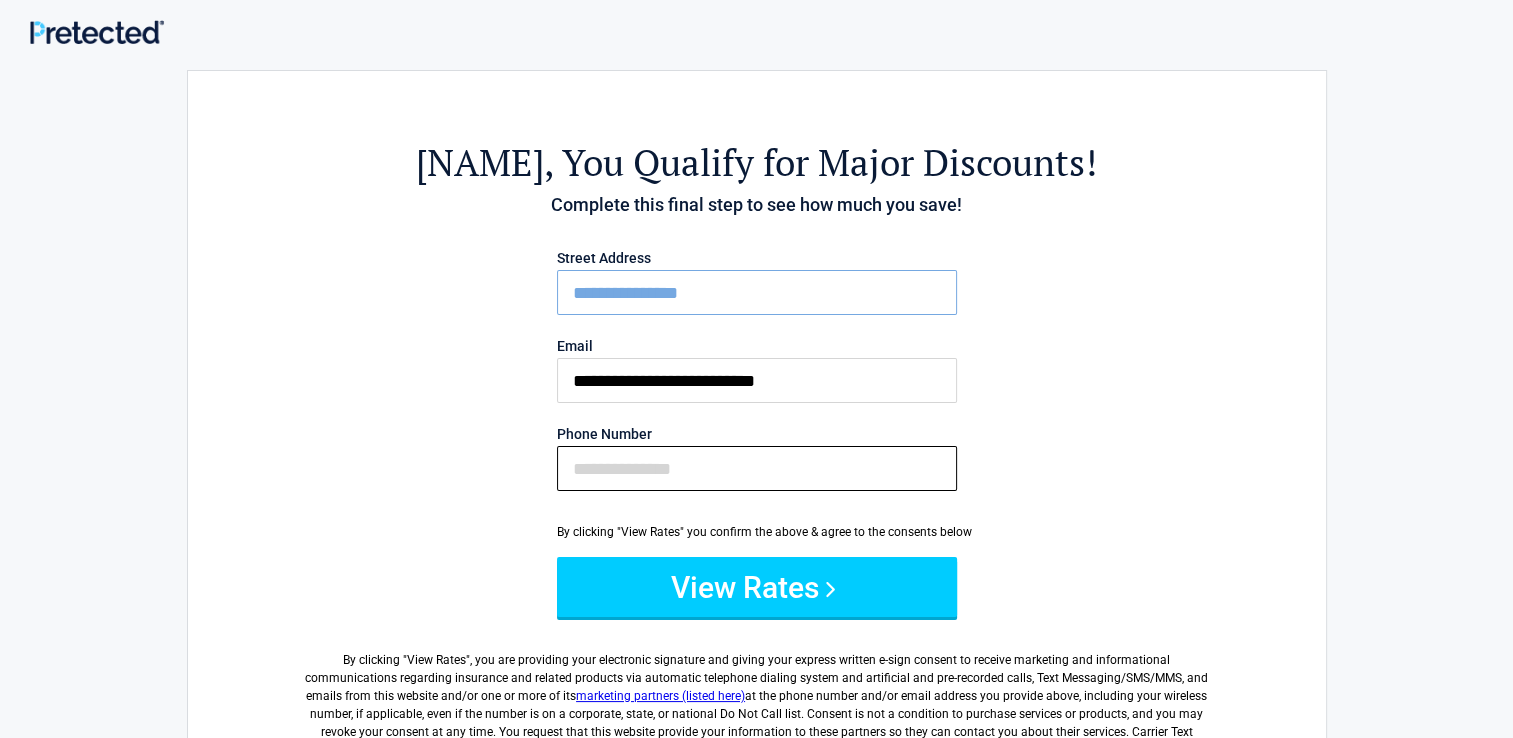 click on "Phone Number" at bounding box center [757, 468] 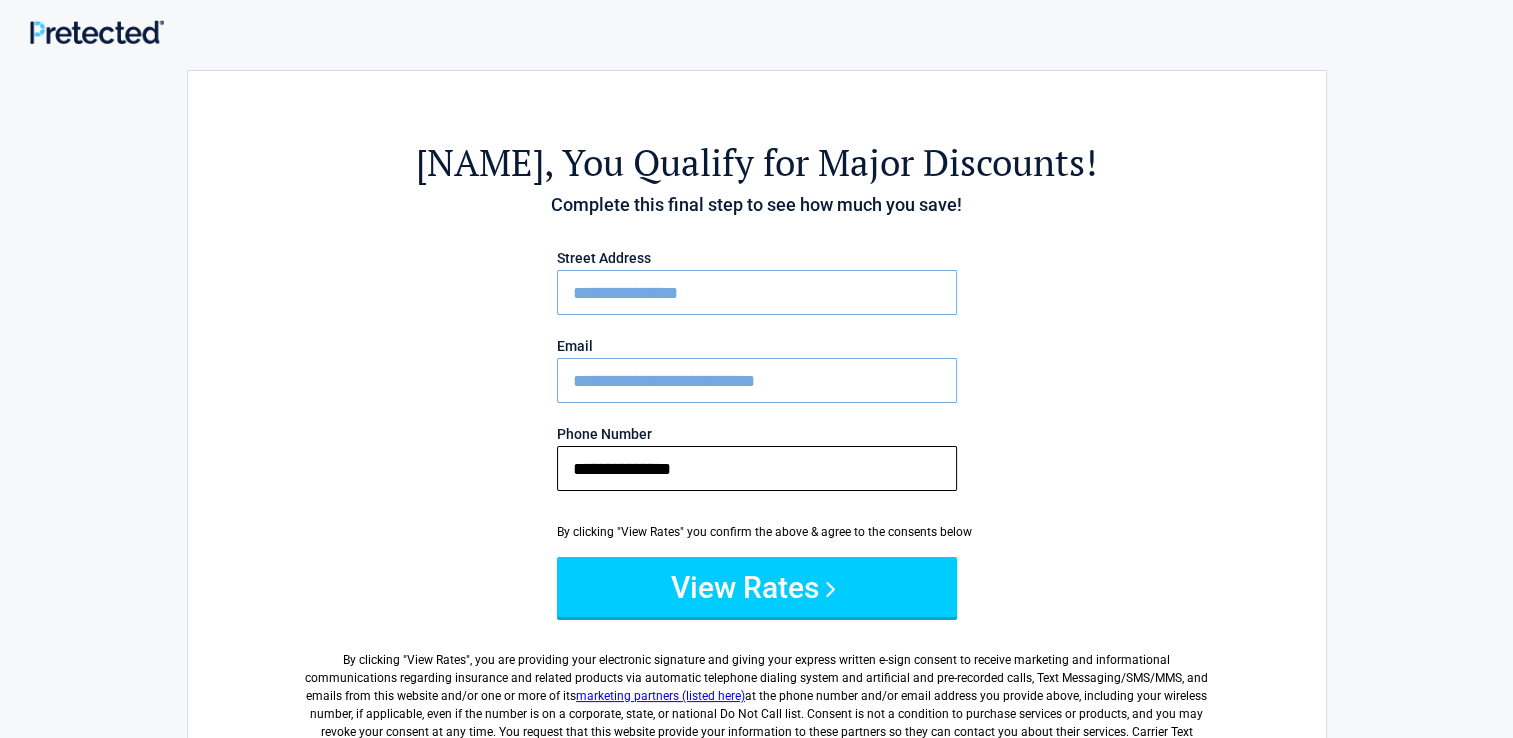 type on "**********" 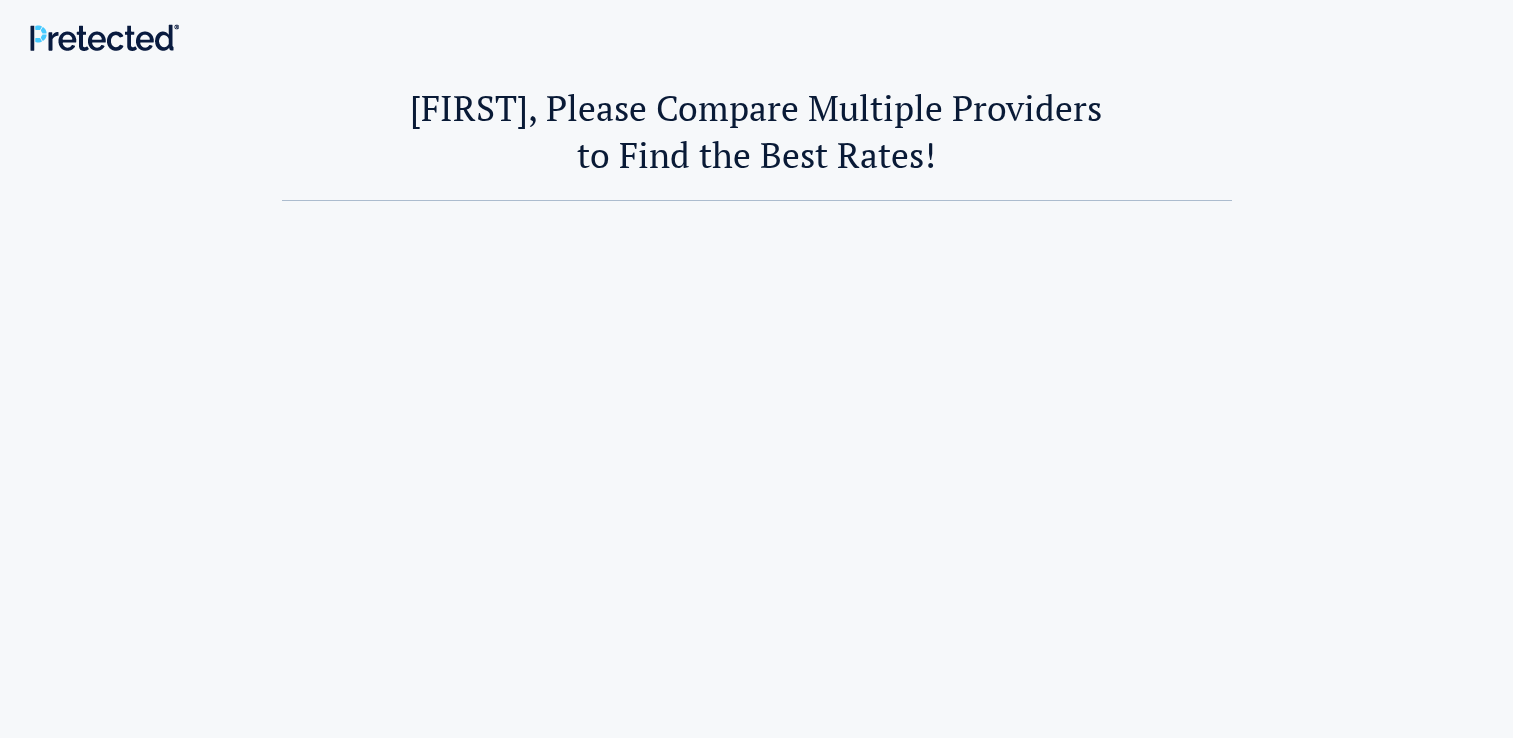 scroll, scrollTop: 0, scrollLeft: 0, axis: both 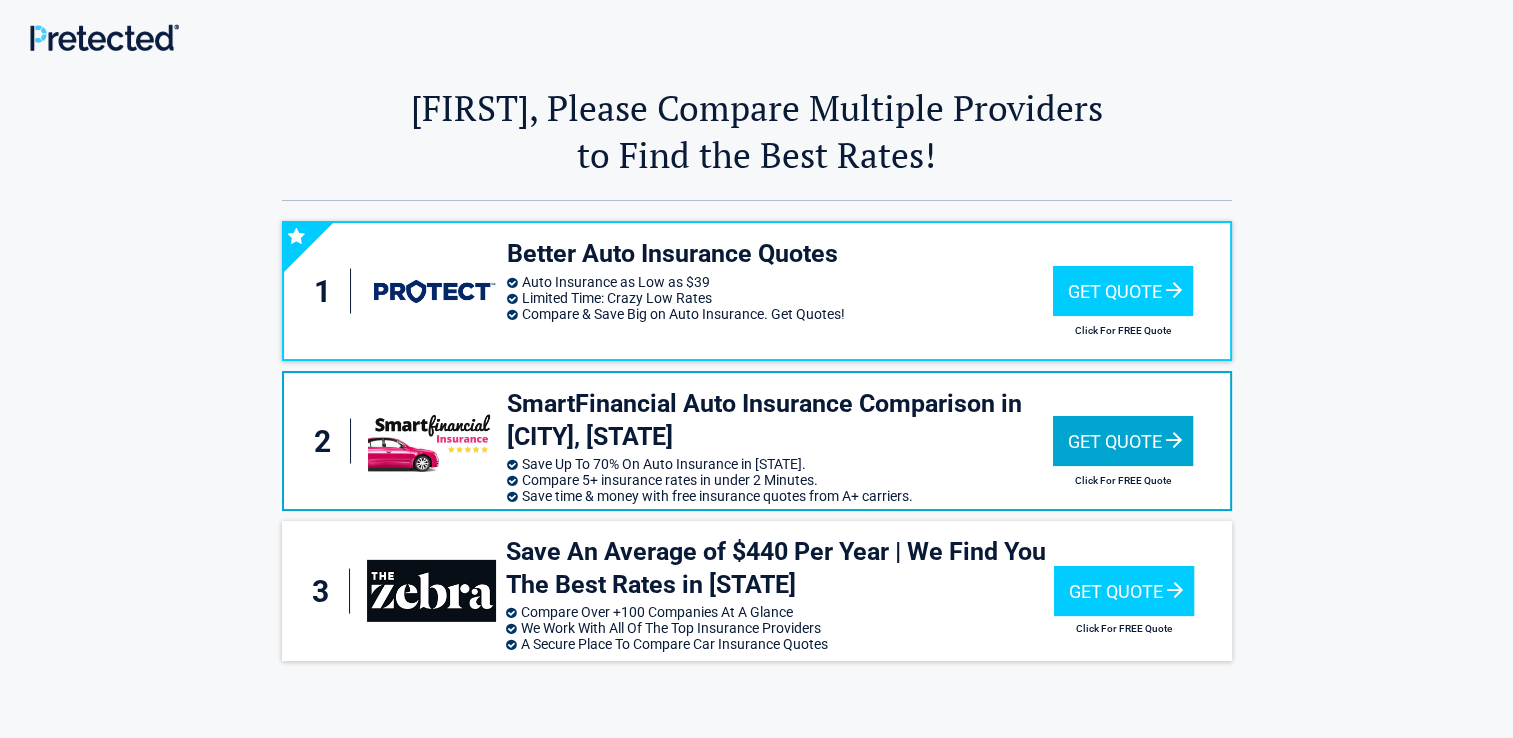 click on "Get Quote" at bounding box center [1123, 441] 